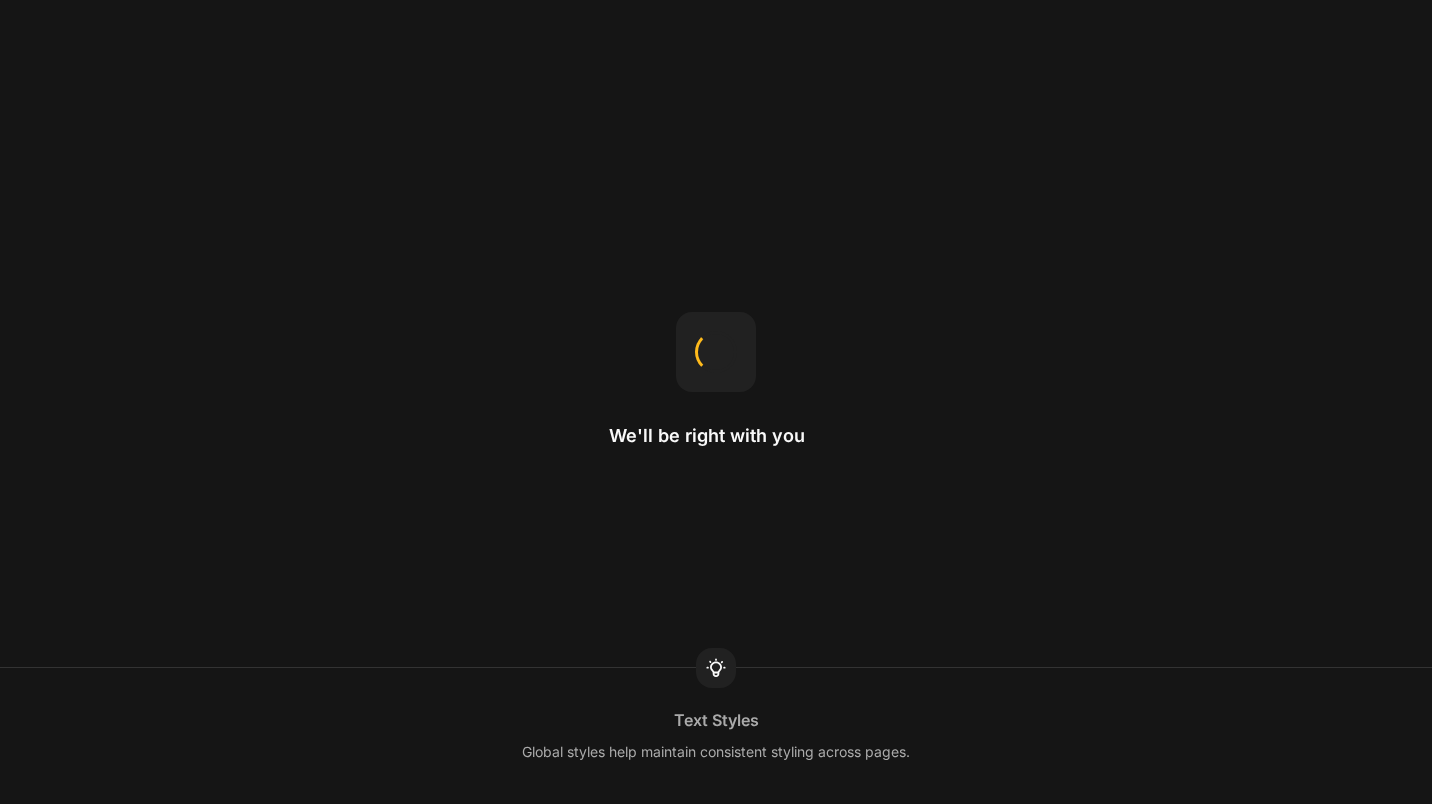 scroll, scrollTop: 0, scrollLeft: 0, axis: both 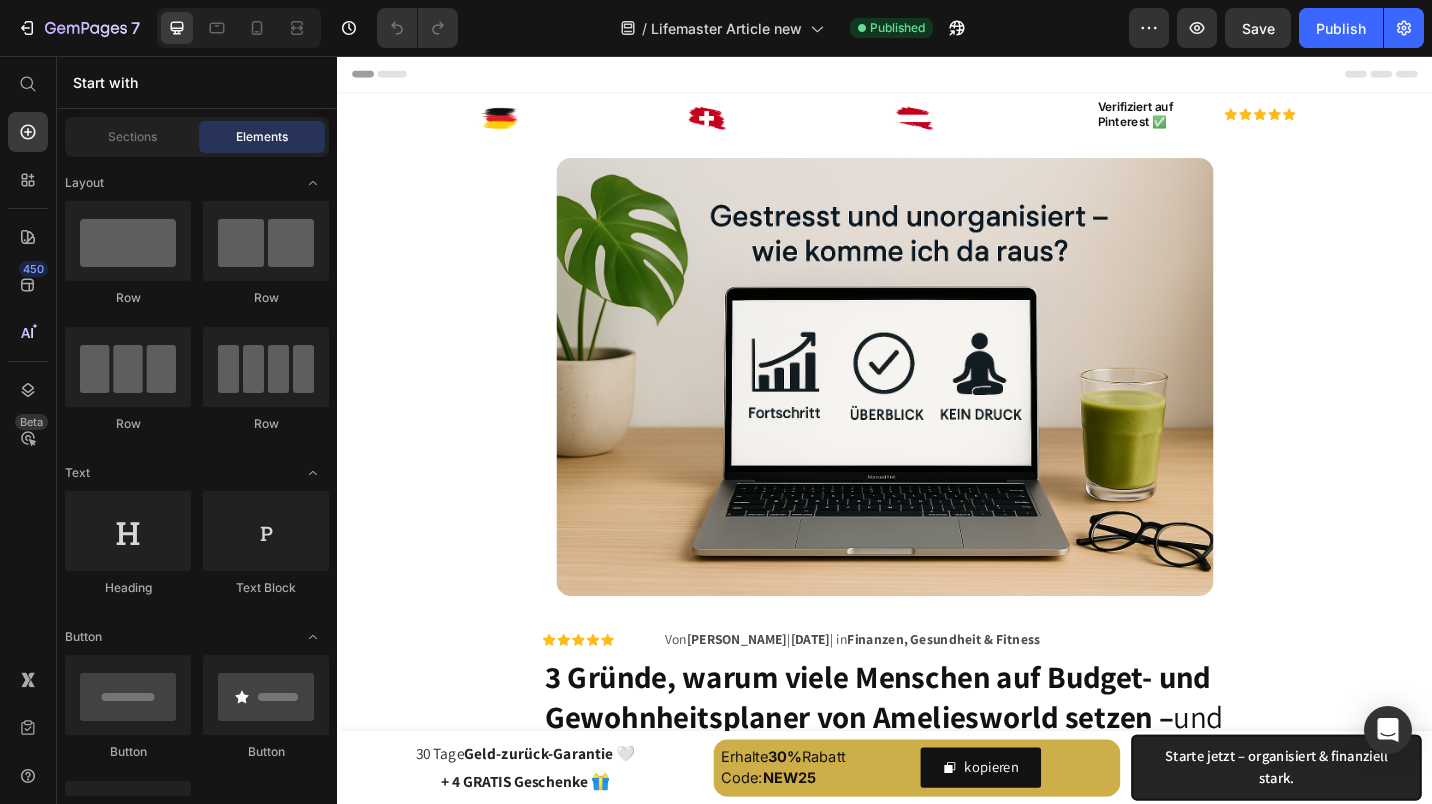 click at bounding box center [239, 28] 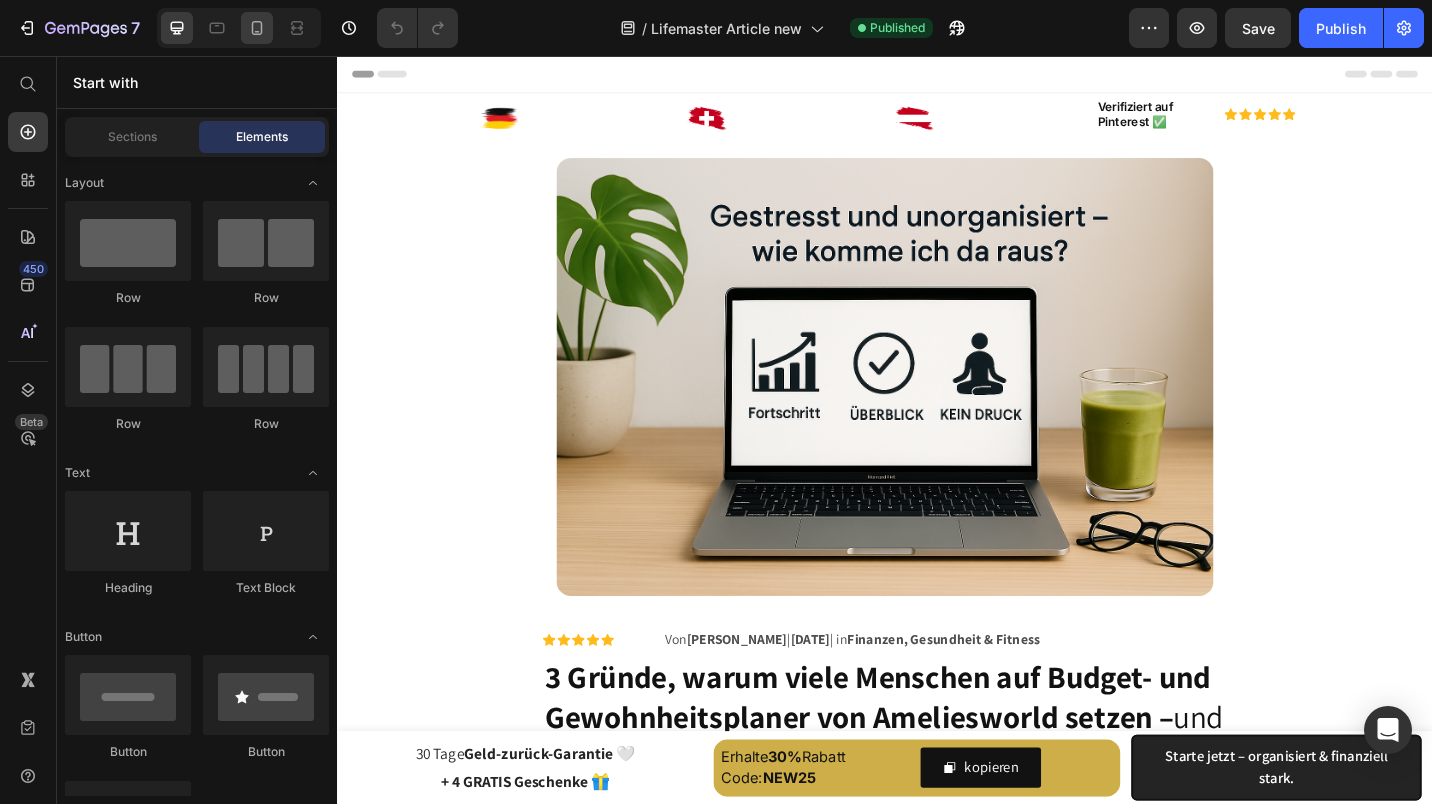 click 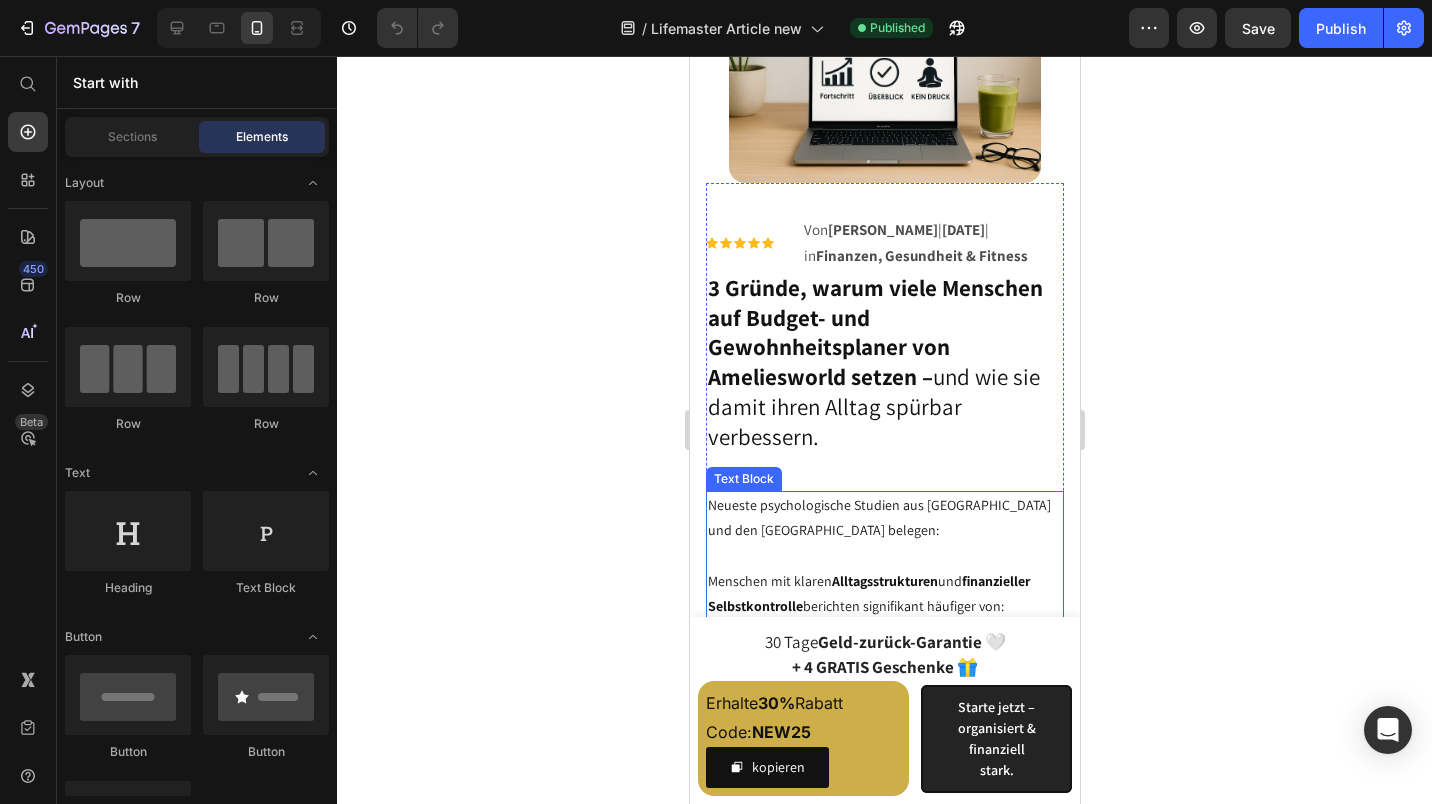 scroll, scrollTop: 200, scrollLeft: 0, axis: vertical 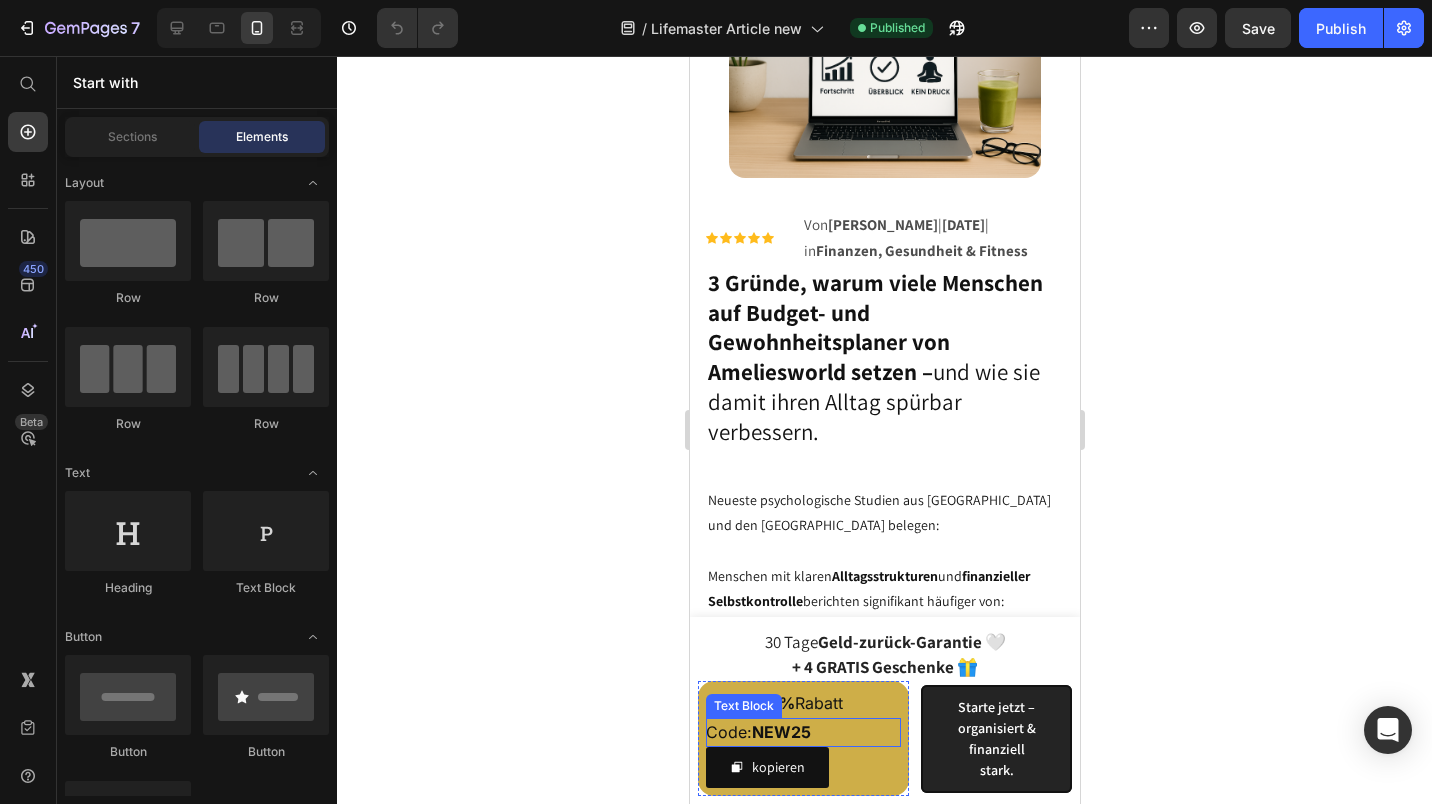 click on "Code:  NEW25" at bounding box center [802, 732] 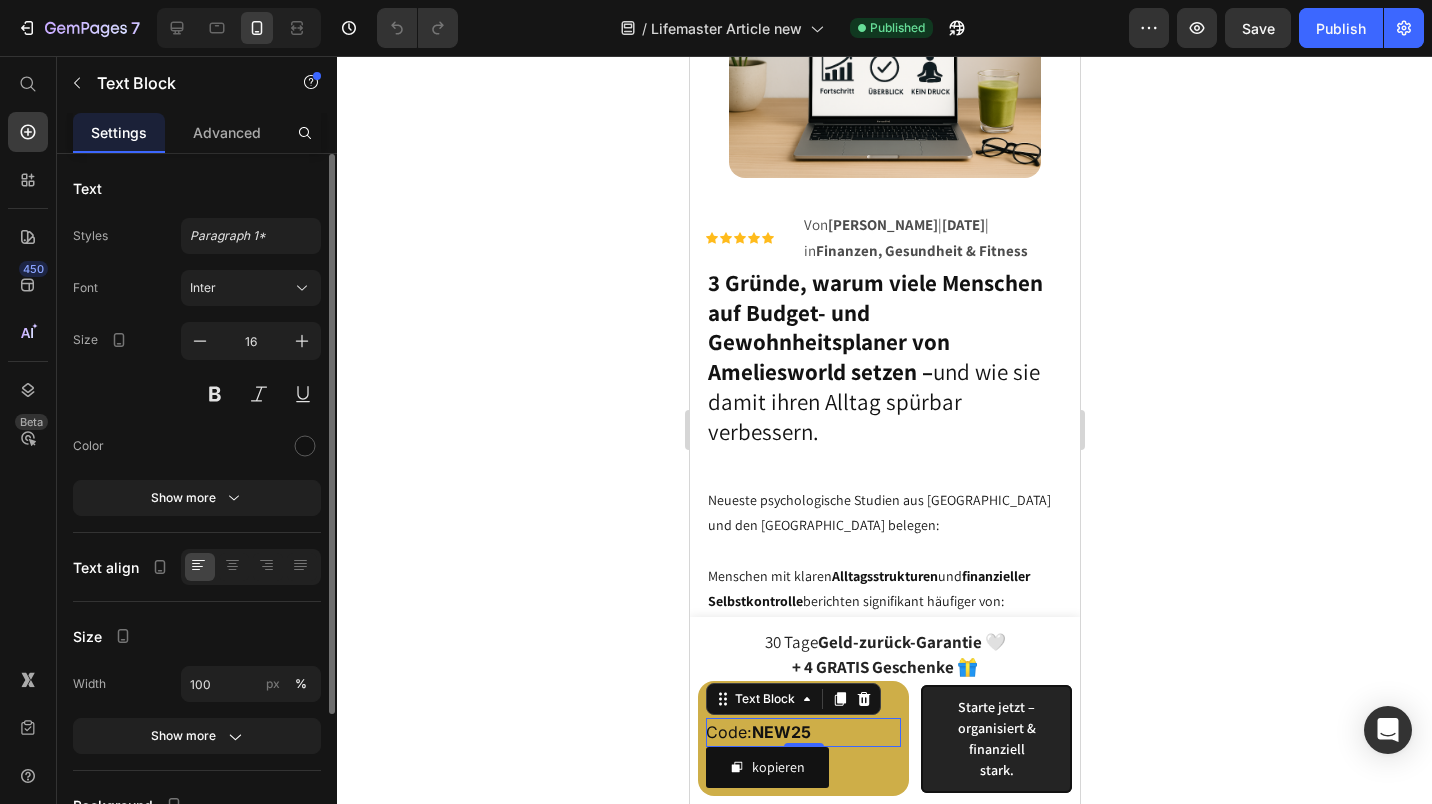 scroll, scrollTop: 185, scrollLeft: 0, axis: vertical 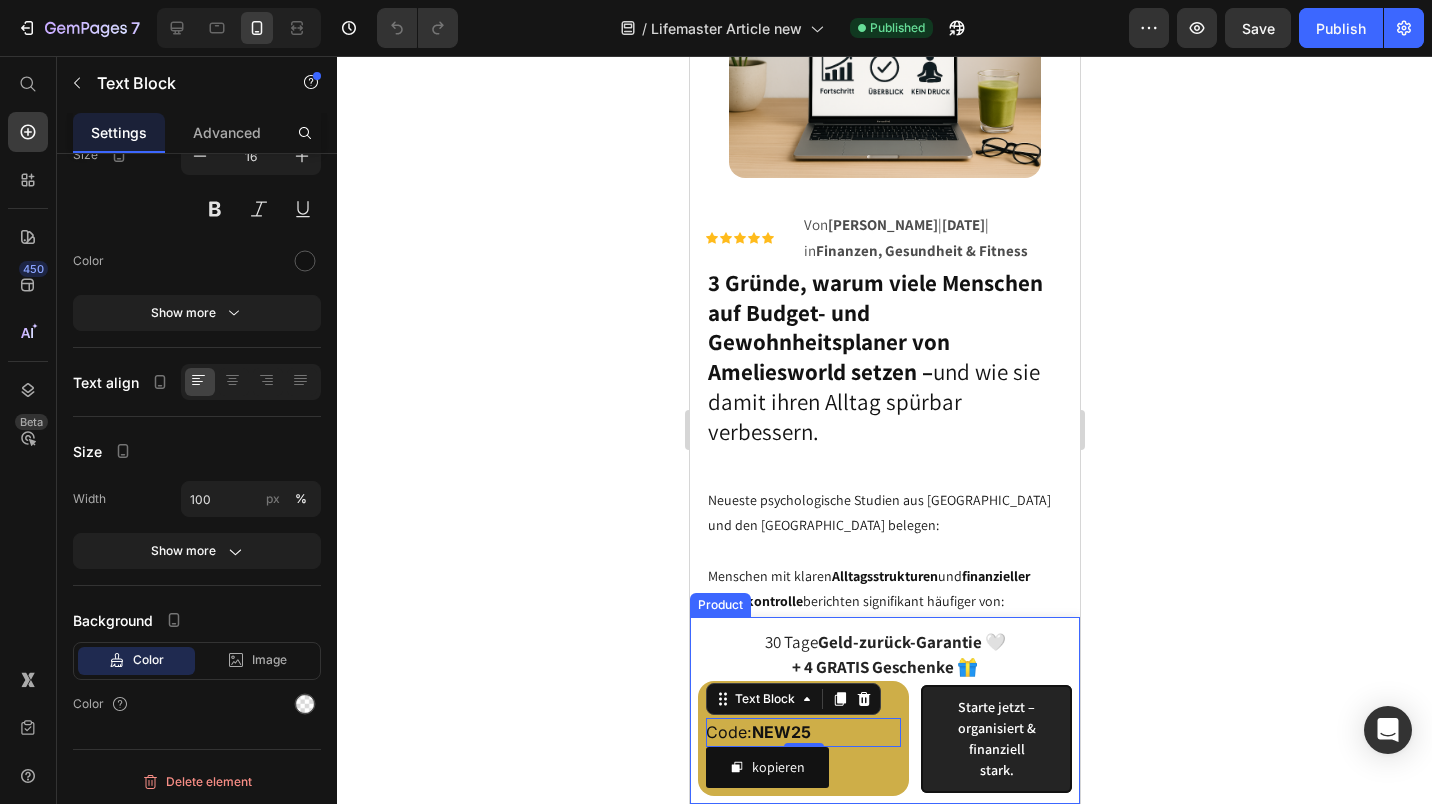 click 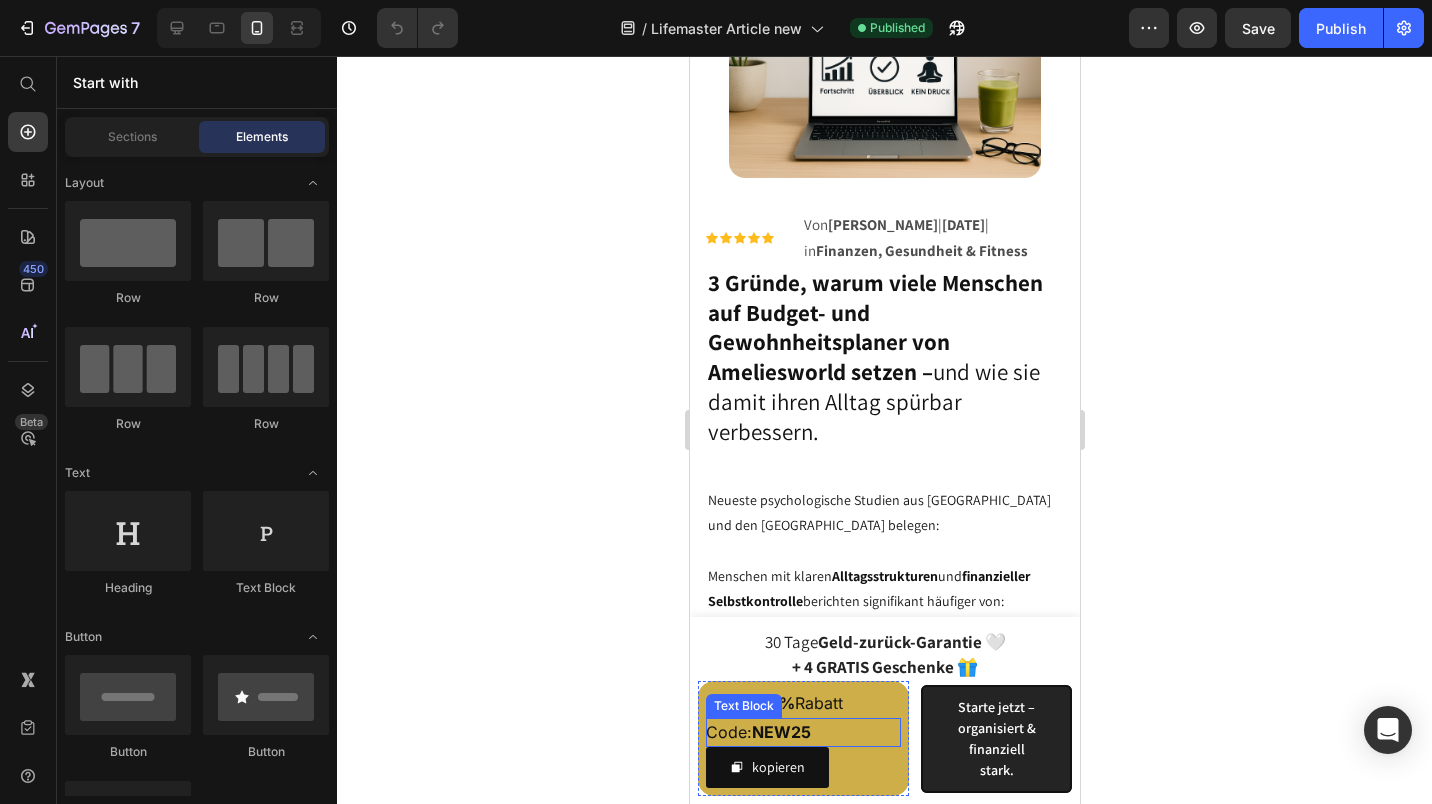 click on "Code:  NEW25" at bounding box center [802, 732] 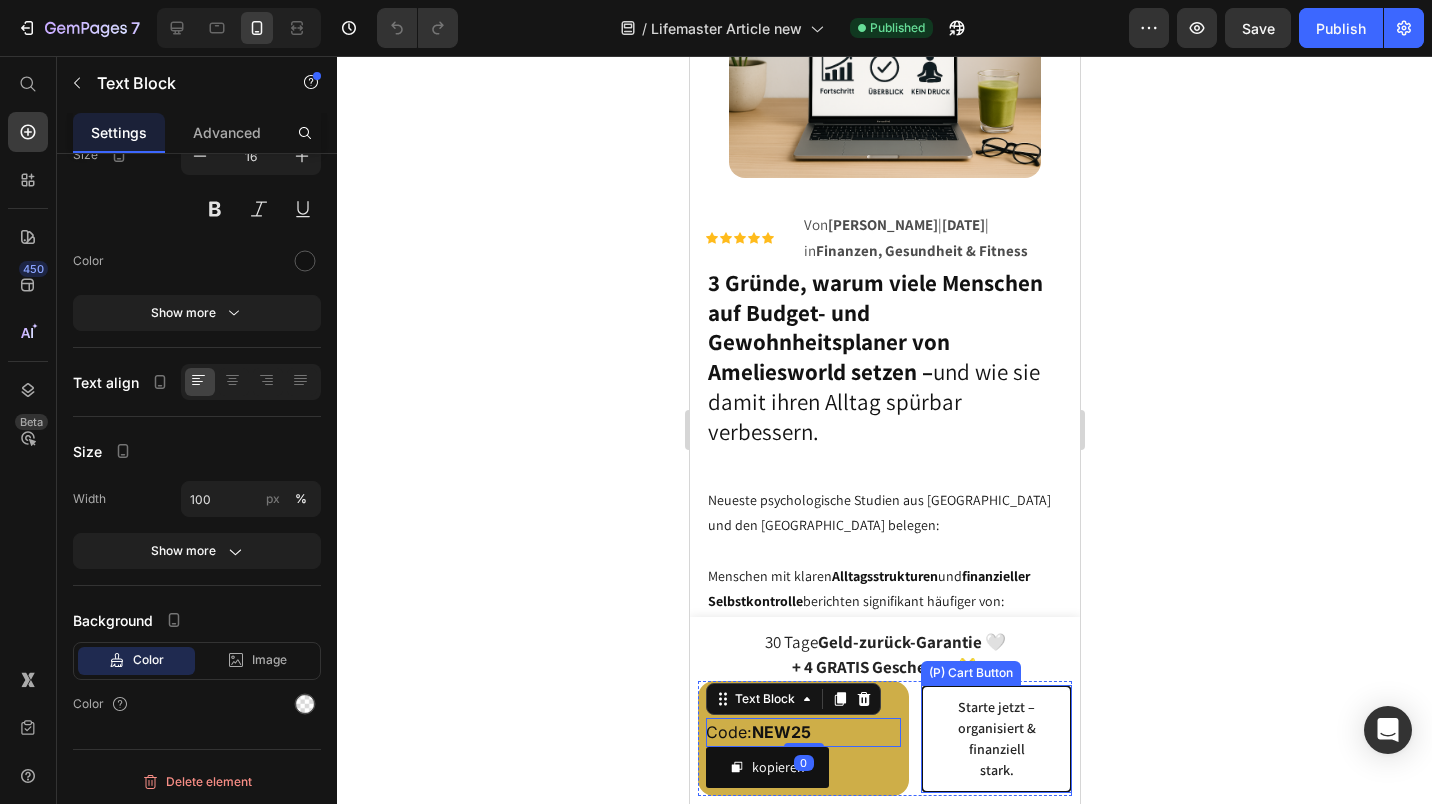 click on "Starte jetzt – organisiert & finanziell stark." at bounding box center (995, 739) 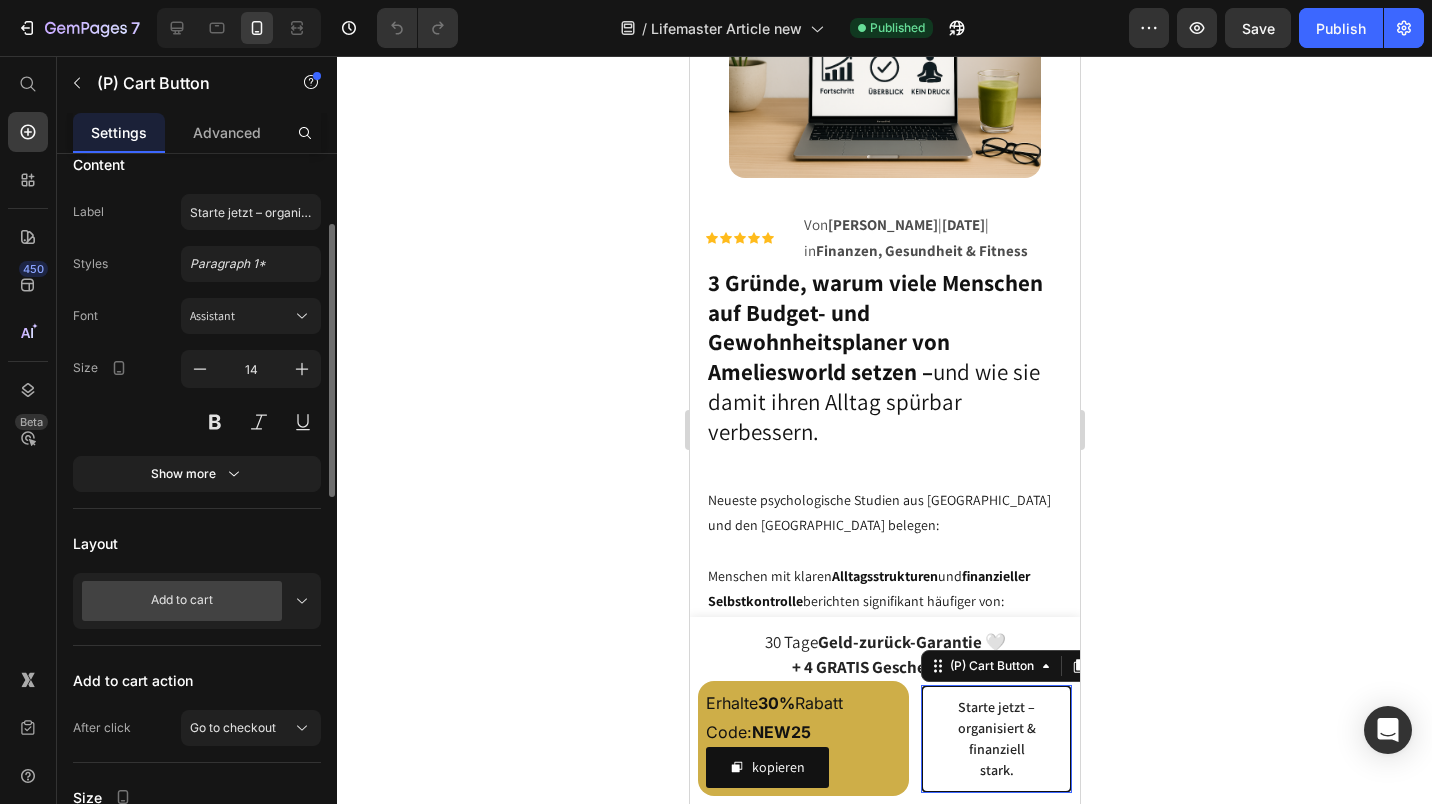 scroll, scrollTop: 0, scrollLeft: 0, axis: both 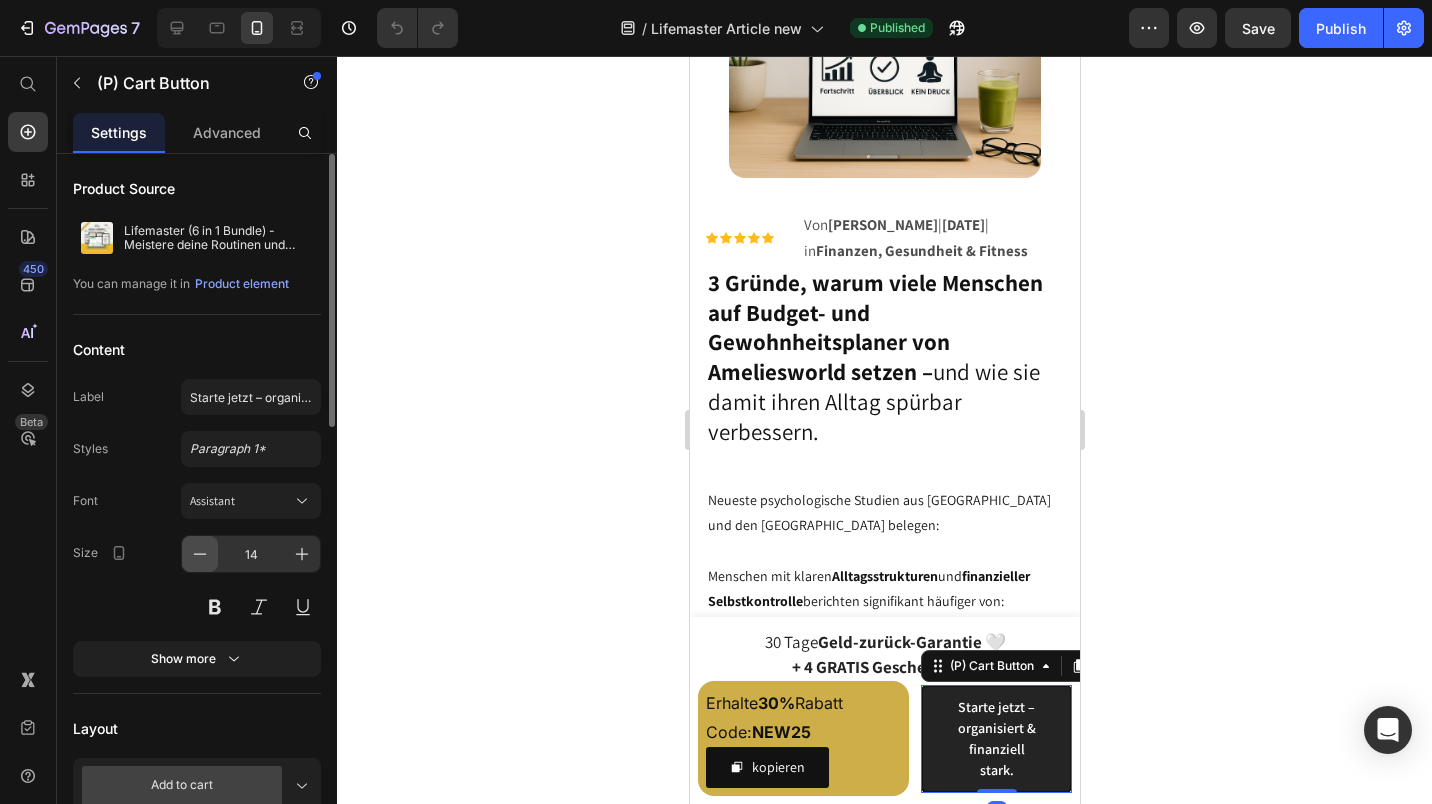 click 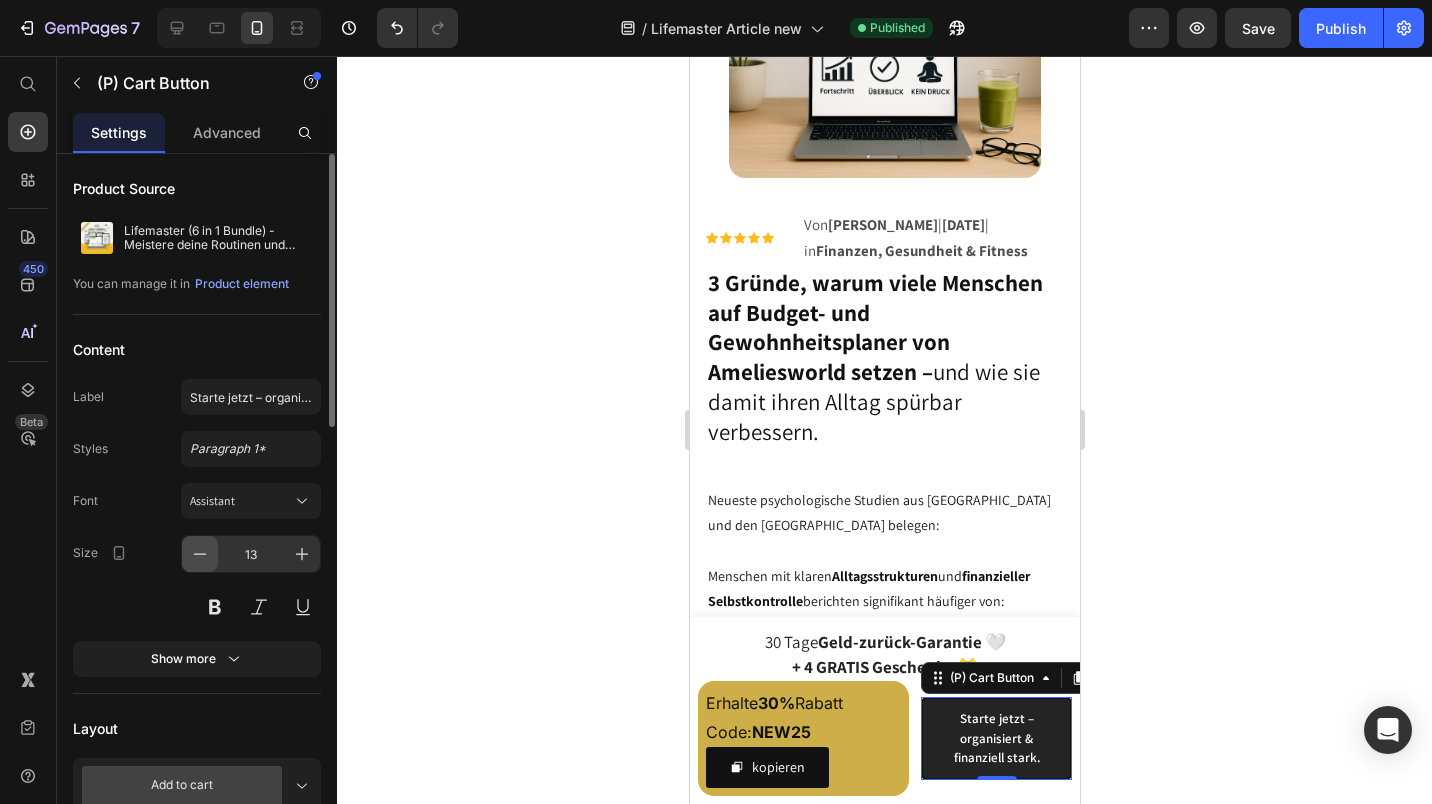 click 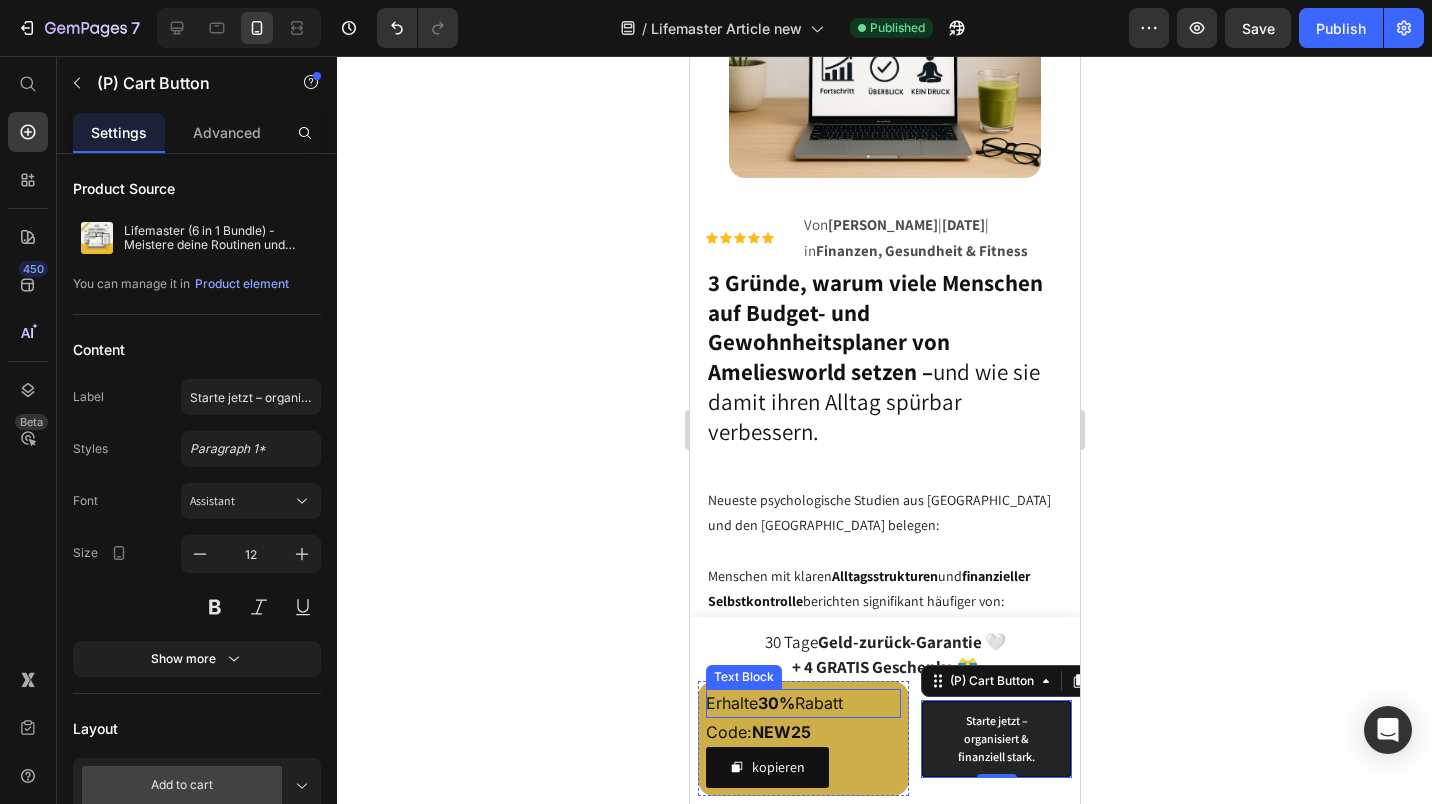 click on "Erhalte  30%  Rabatt" at bounding box center (802, 703) 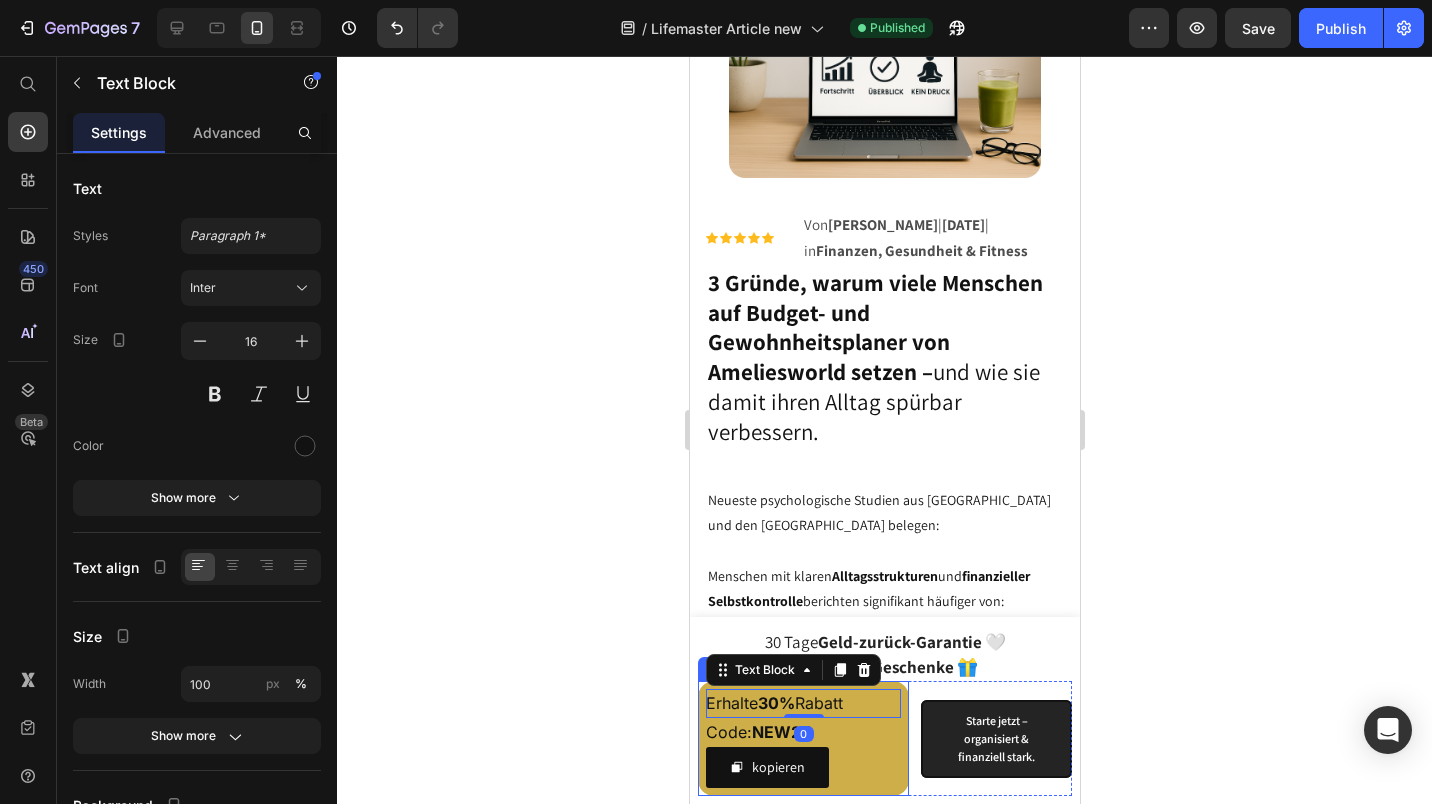 click on "Erhalte  30%  Rabatt Text Block   0 Code:  NEW25 Text Block kopieren Copy Coupon Code Row" at bounding box center [802, 738] 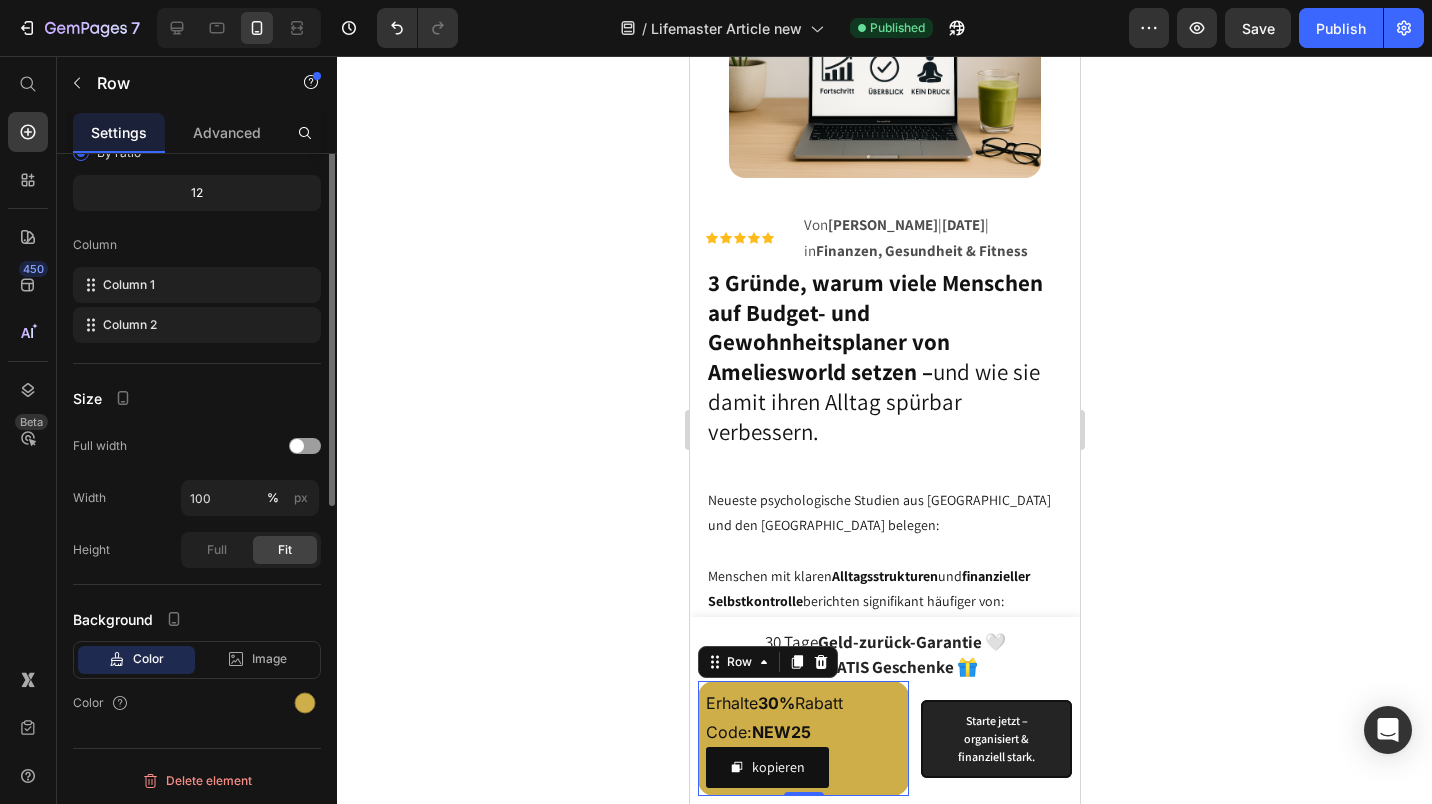 scroll, scrollTop: 0, scrollLeft: 0, axis: both 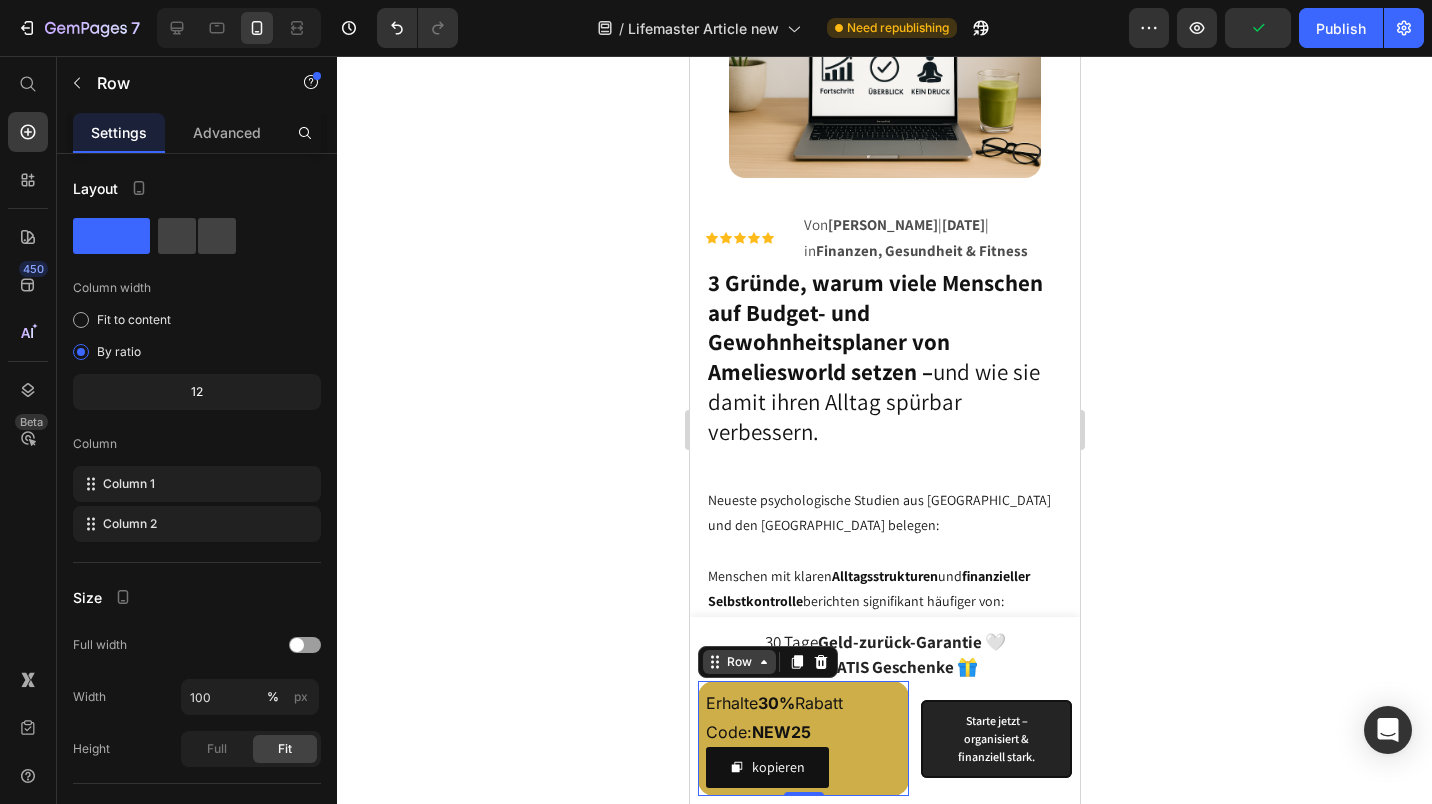 click on "Row" at bounding box center [738, 662] 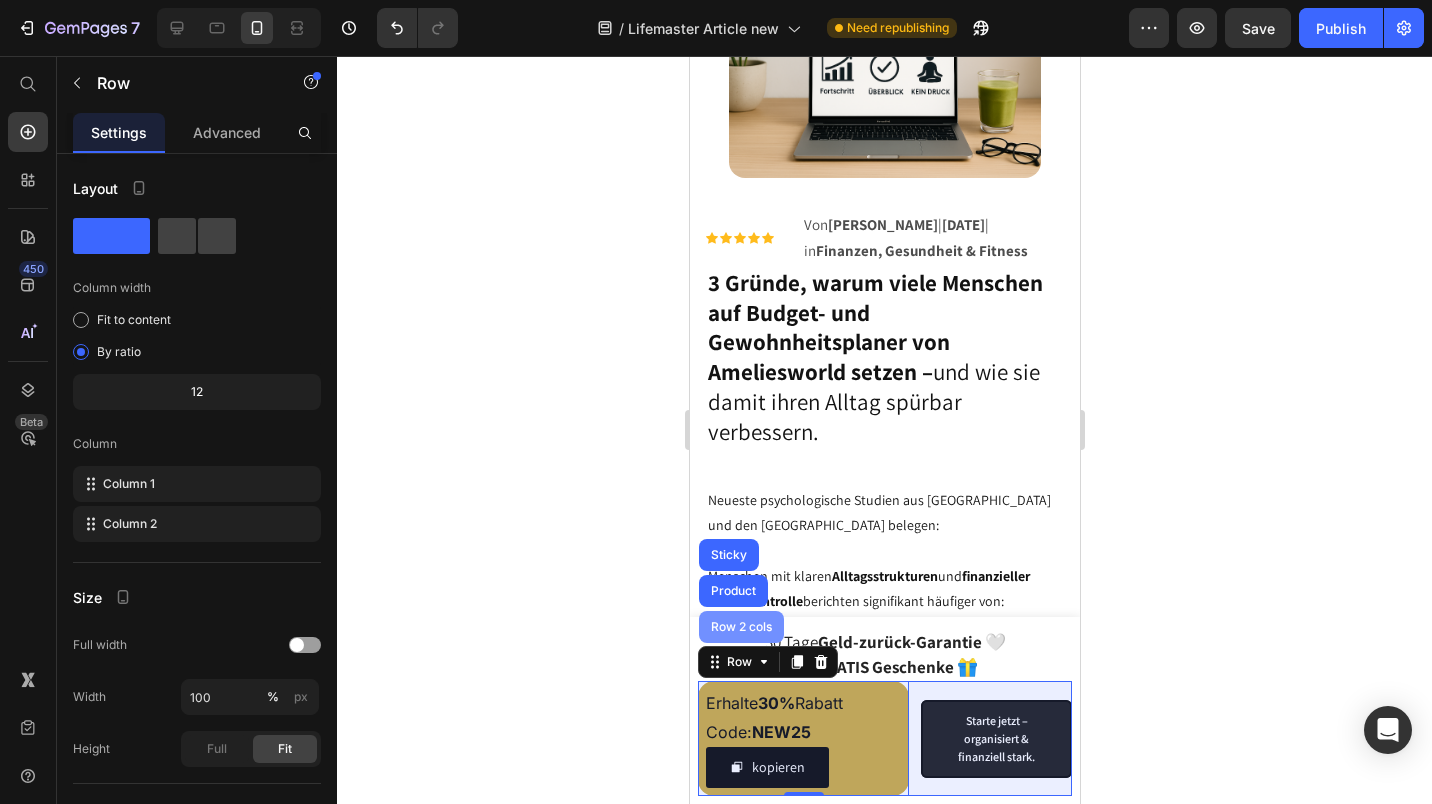 click on "Row 2 cols" at bounding box center [740, 627] 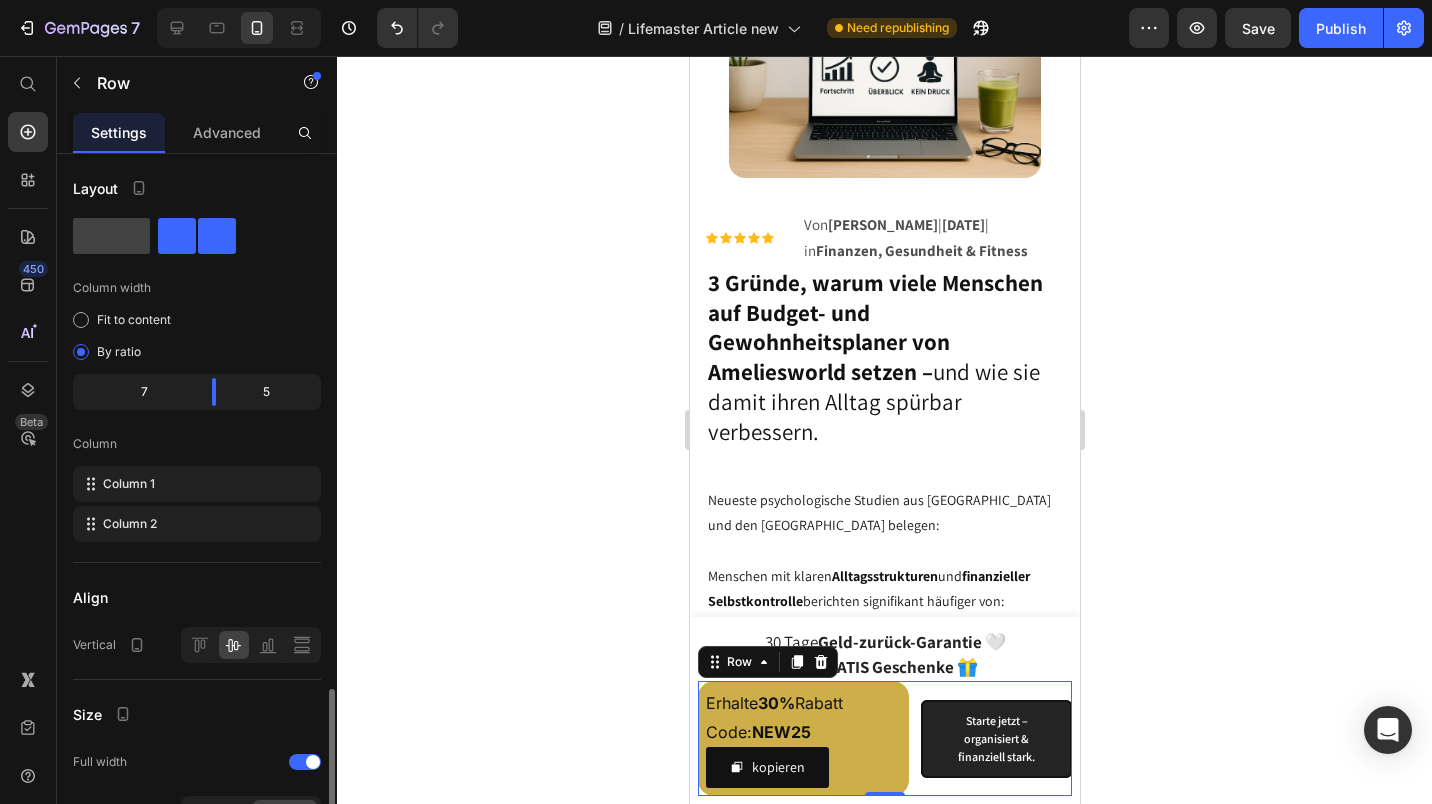 scroll, scrollTop: 316, scrollLeft: 0, axis: vertical 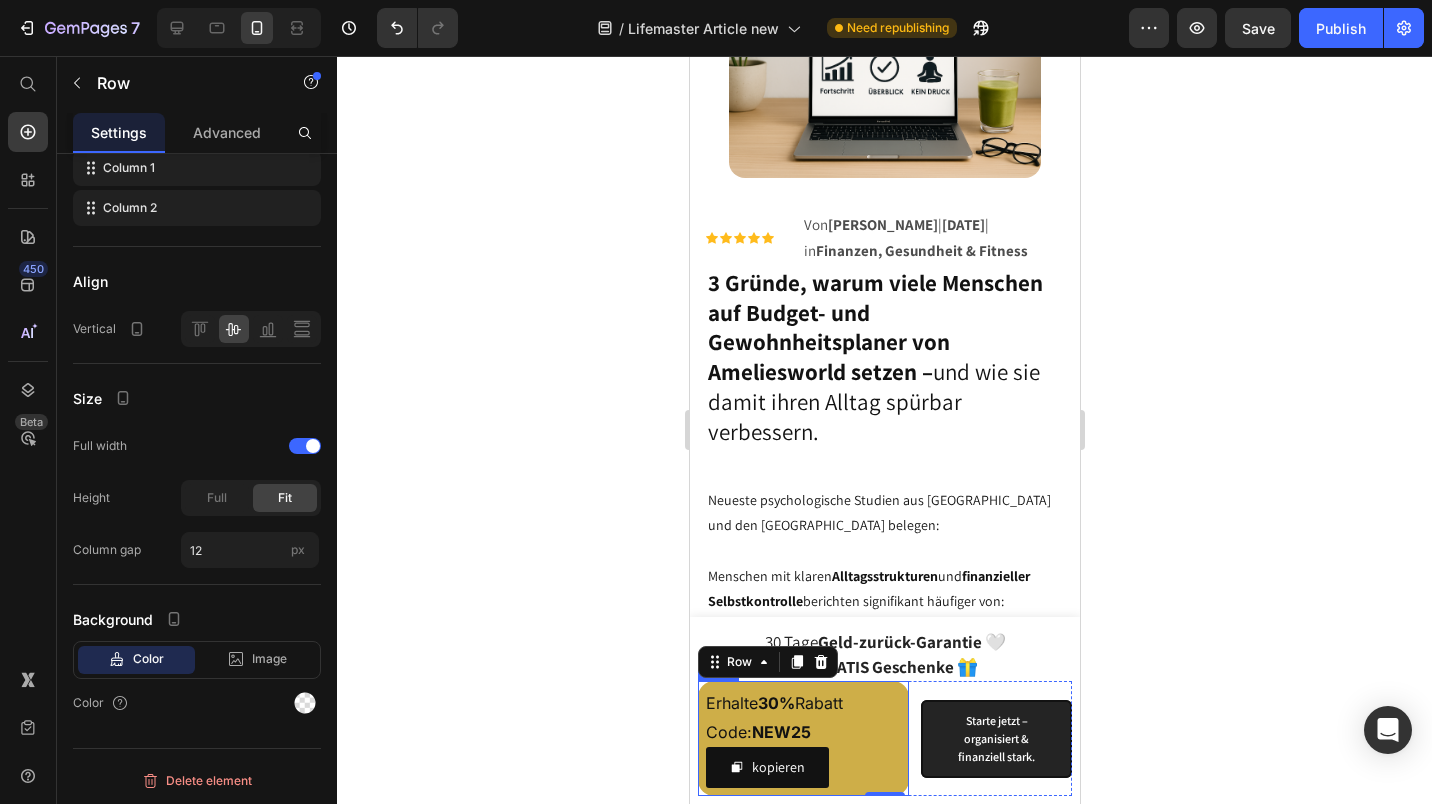 click on "Erhalte  30%  Rabatt Text Block Code:  NEW25 Text Block kopieren Copy Coupon Code Row" at bounding box center [802, 738] 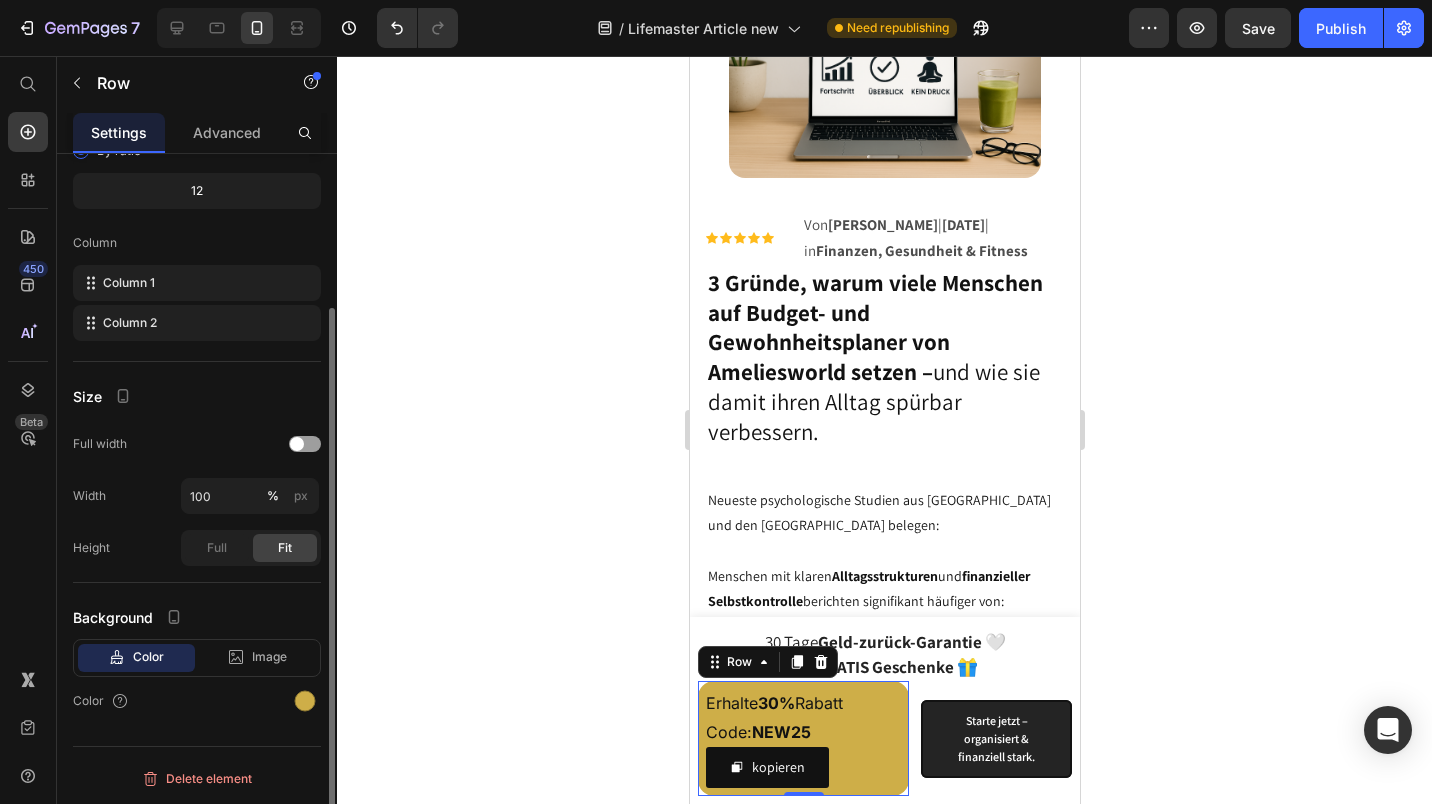 scroll, scrollTop: 199, scrollLeft: 0, axis: vertical 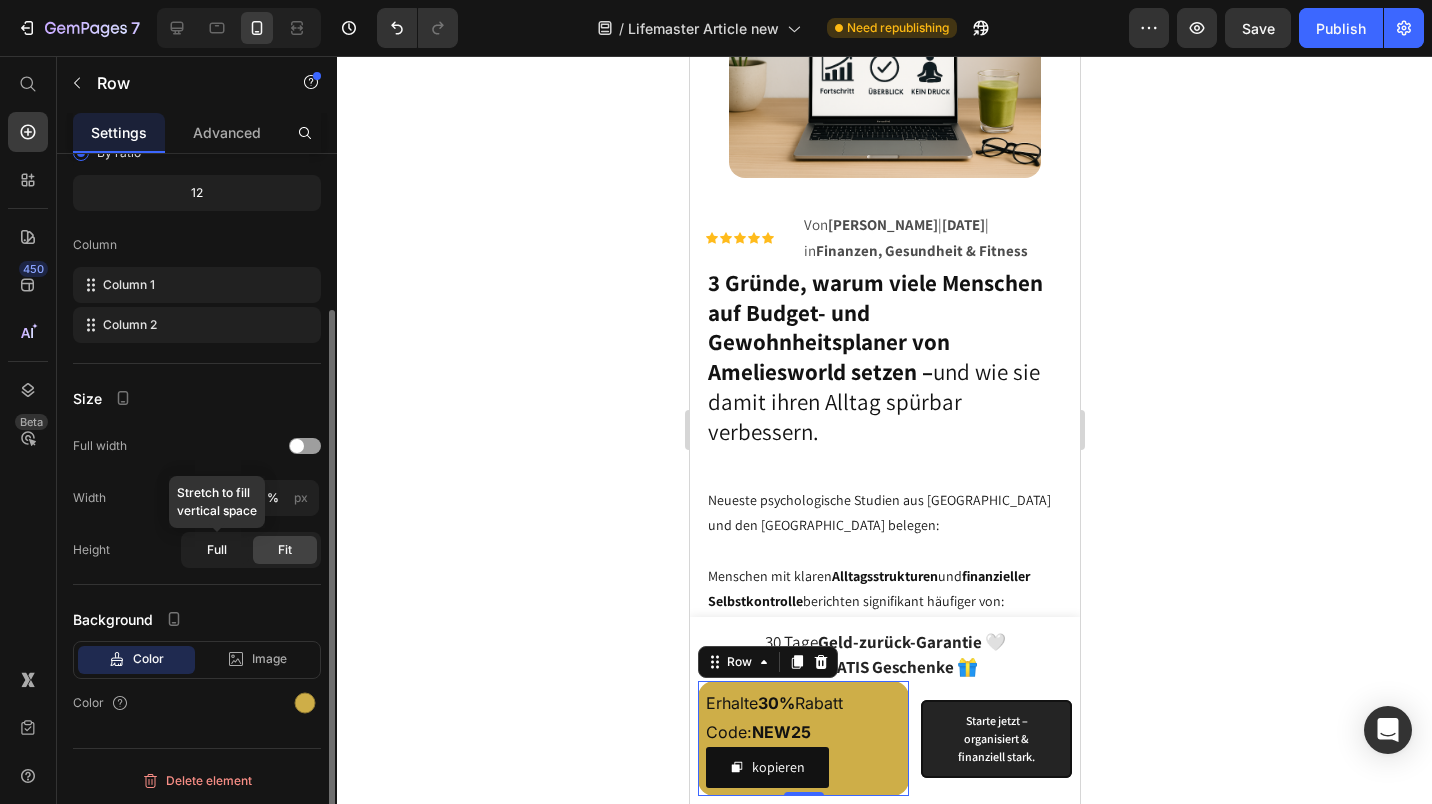 click on "Full" 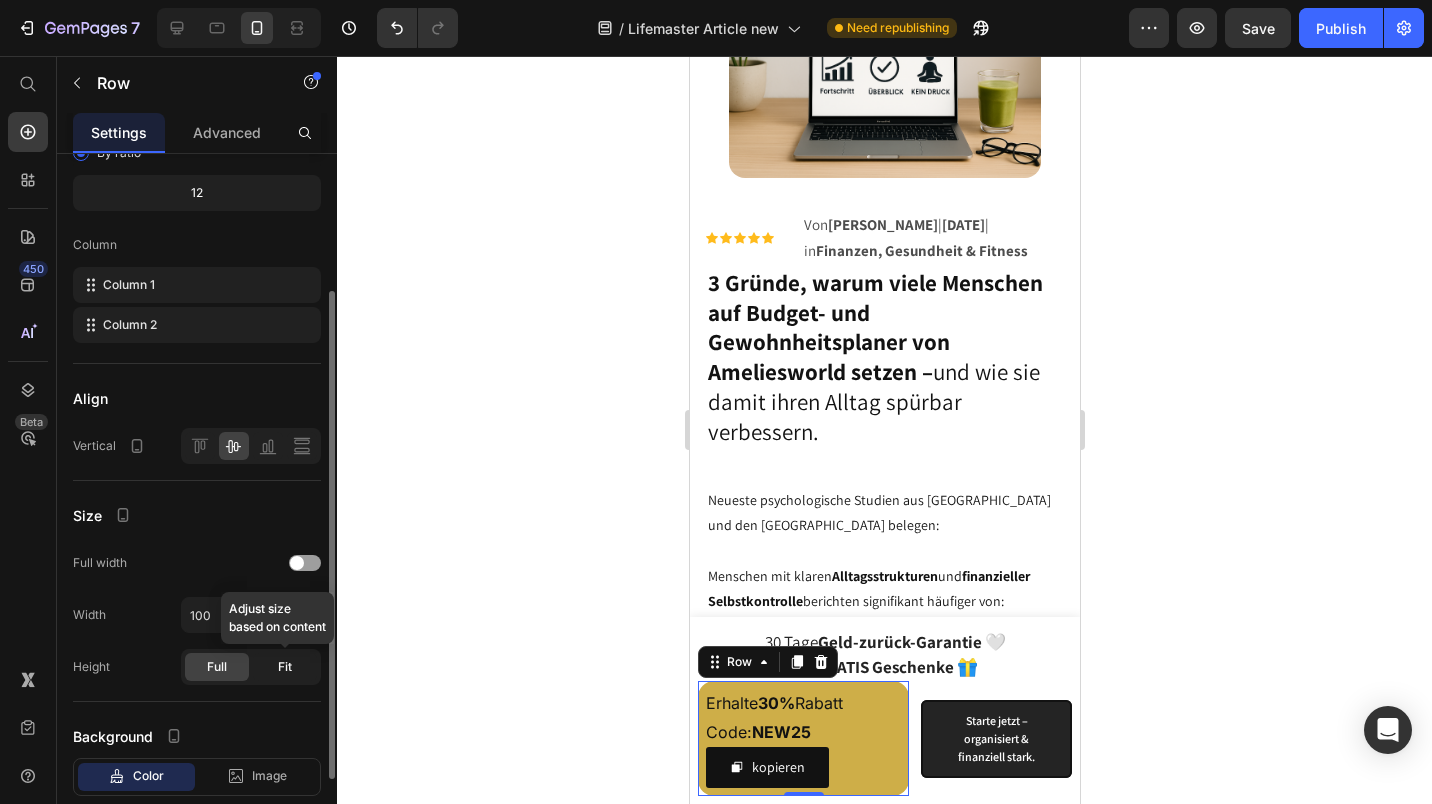 click on "Fit" 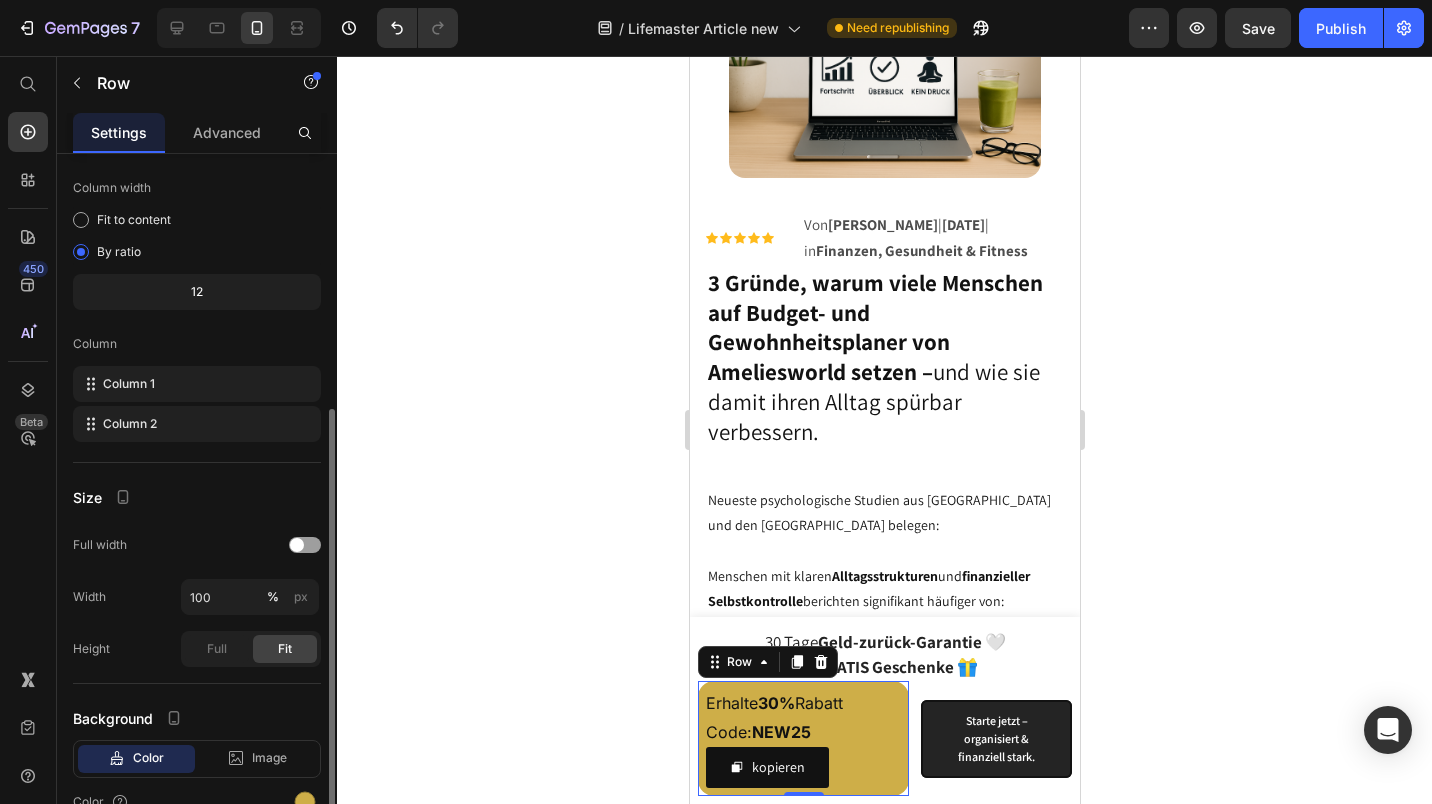 scroll, scrollTop: 199, scrollLeft: 0, axis: vertical 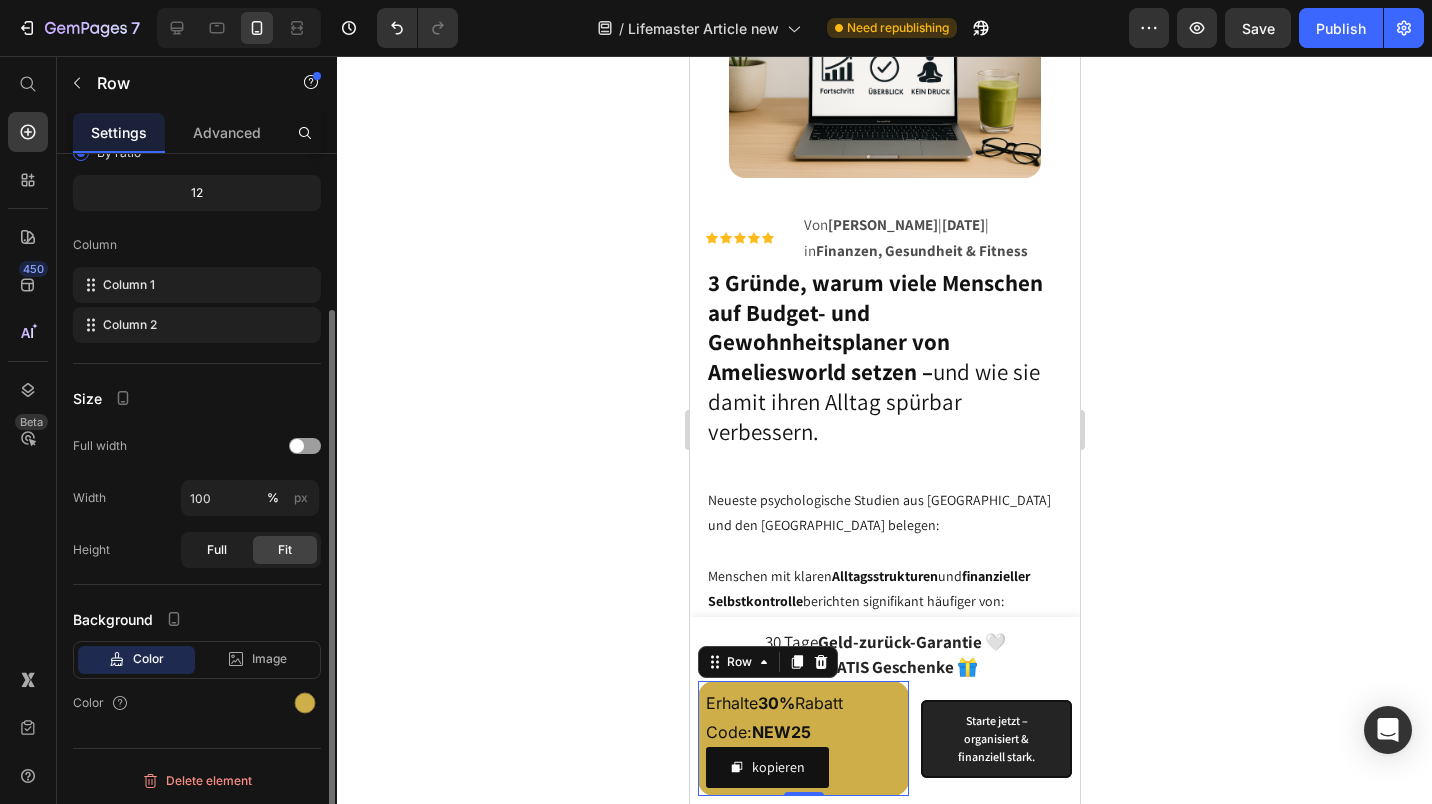 click on "Full Fit" 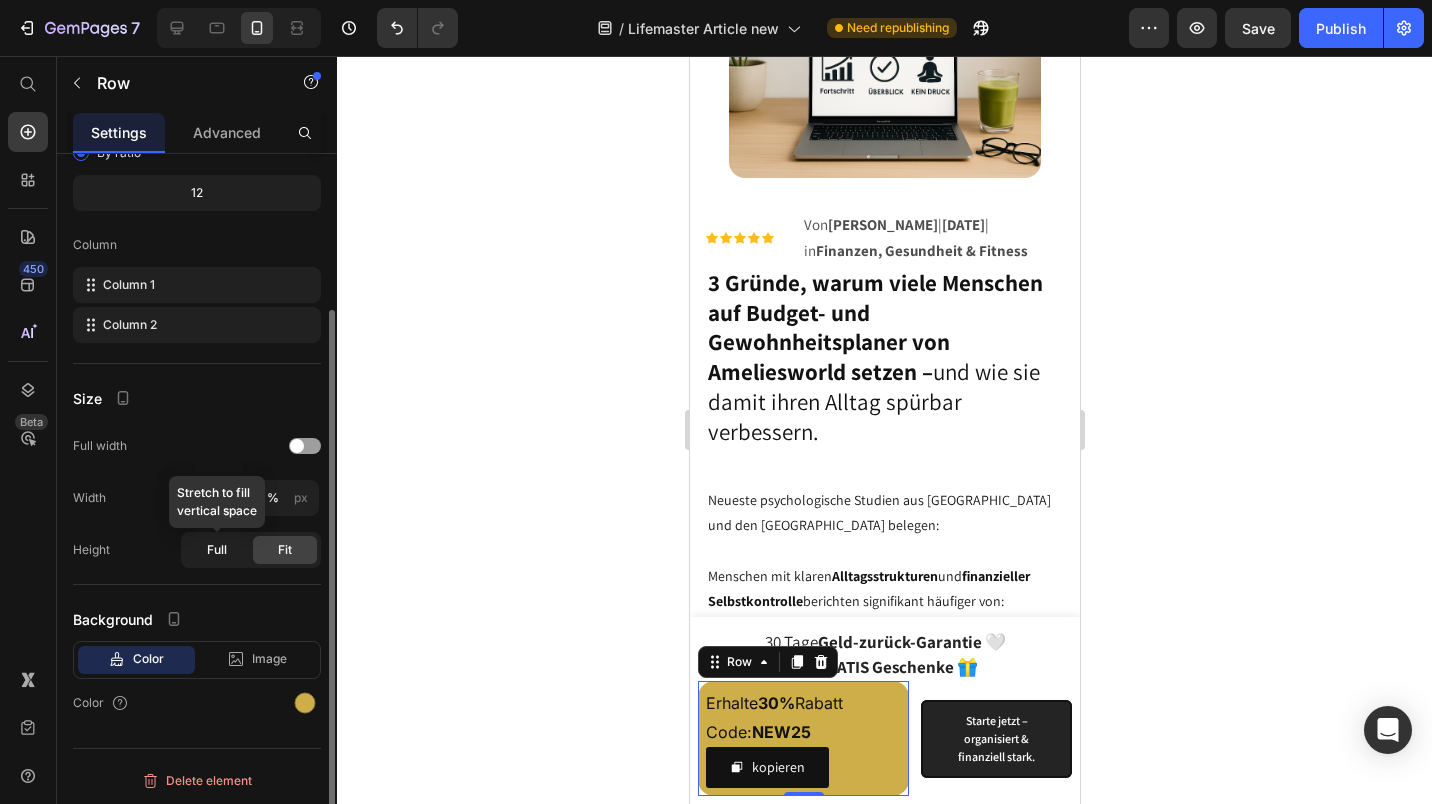 click on "Full" 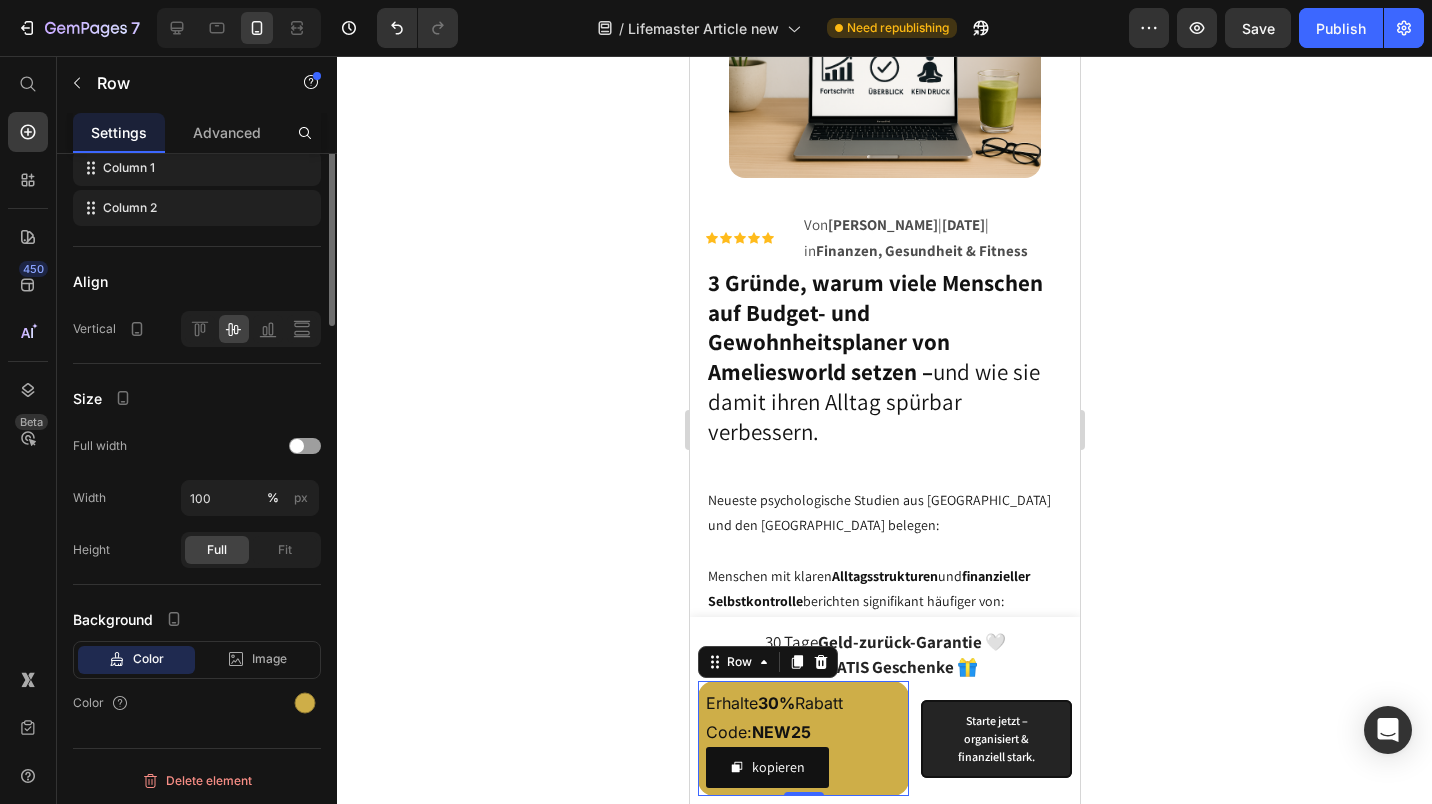 scroll, scrollTop: 0, scrollLeft: 0, axis: both 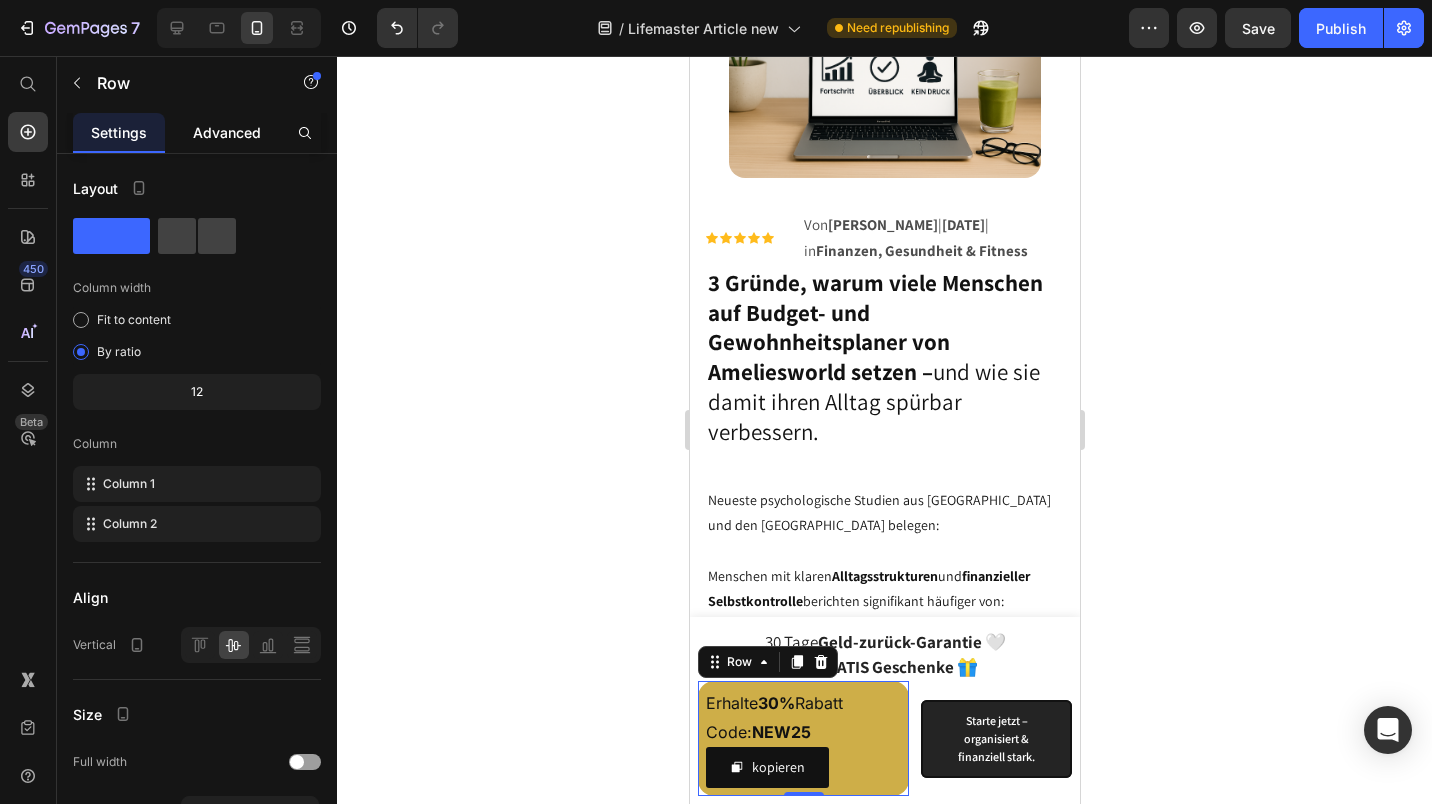click on "Advanced" 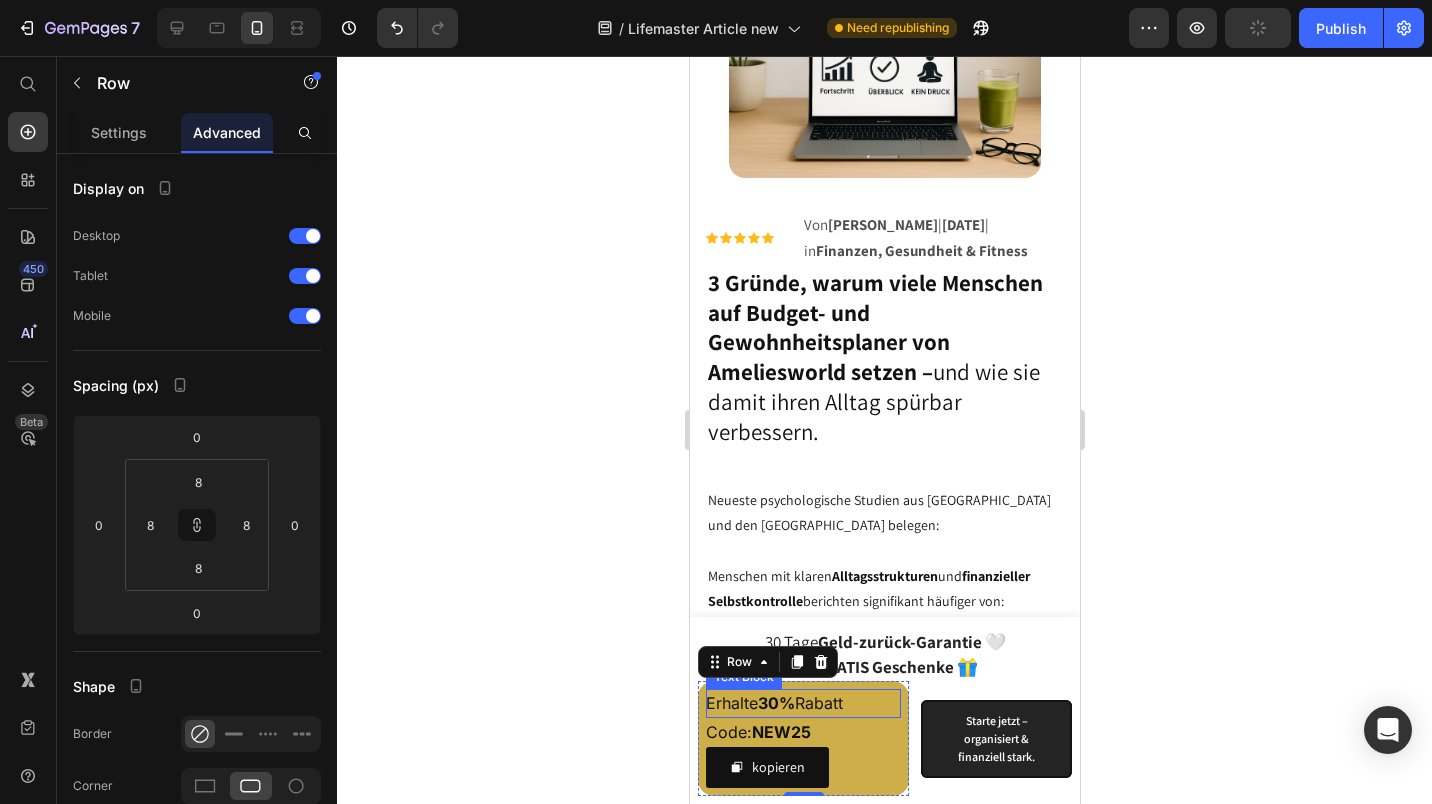 scroll, scrollTop: 500, scrollLeft: 0, axis: vertical 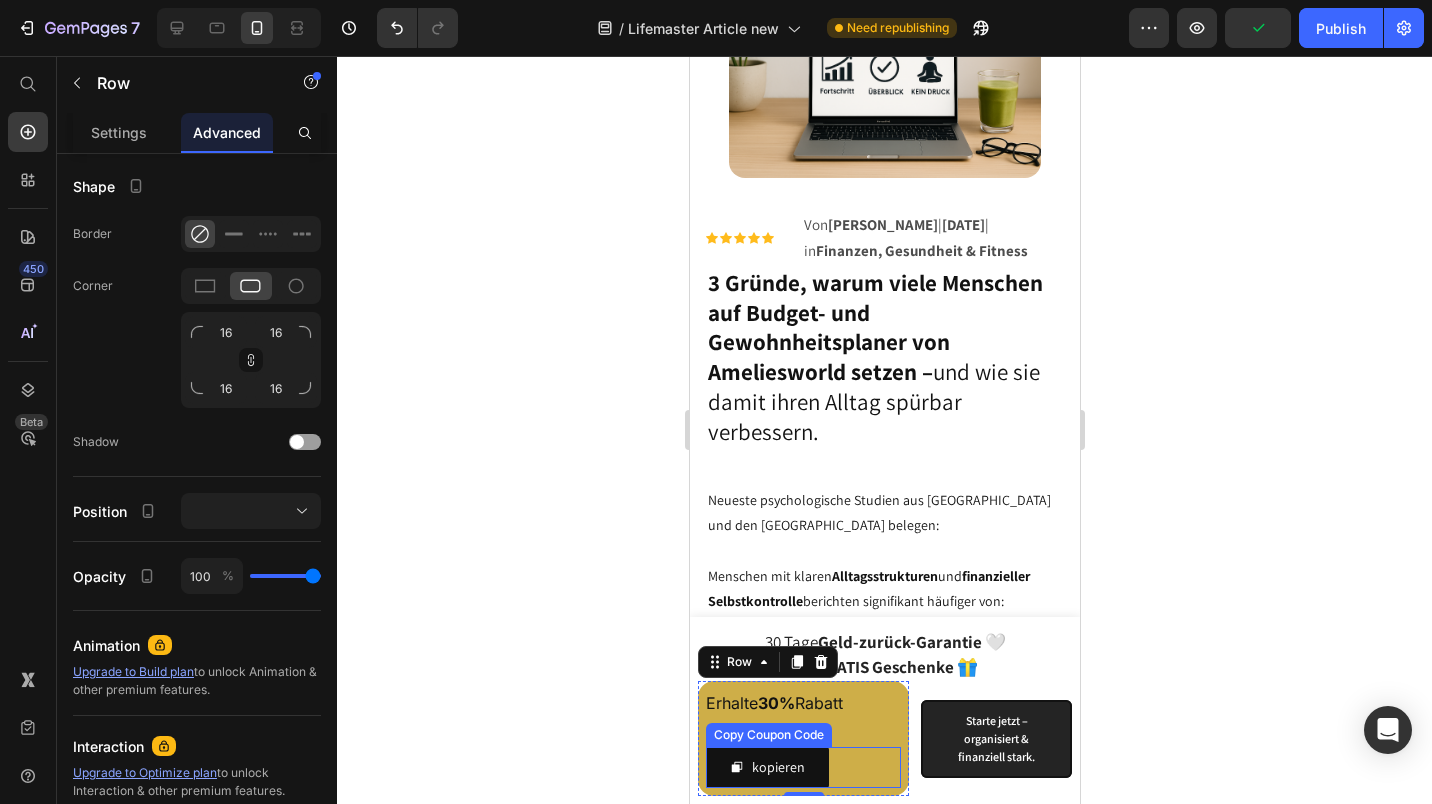 click on "kopieren" at bounding box center (802, 767) 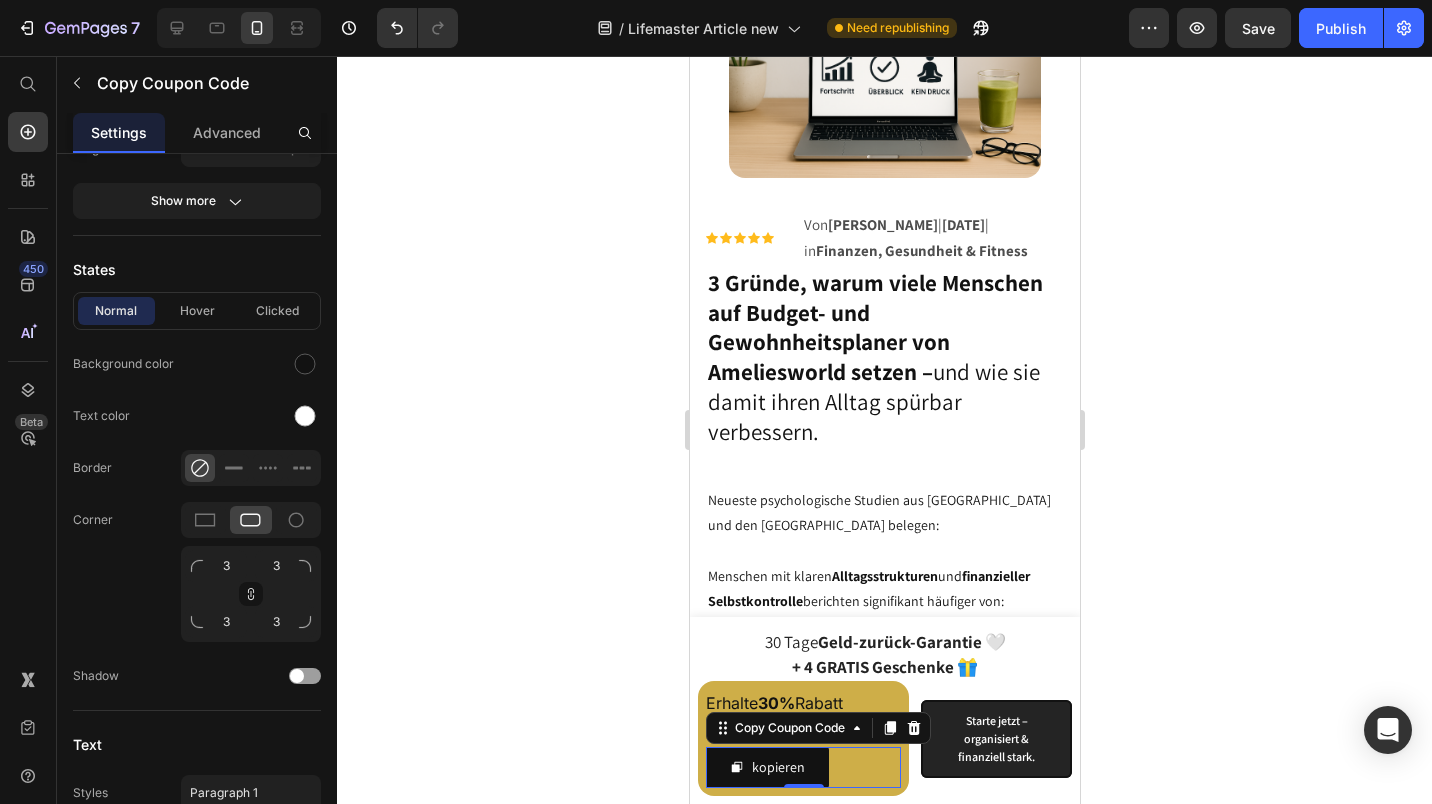 scroll, scrollTop: 1168, scrollLeft: 0, axis: vertical 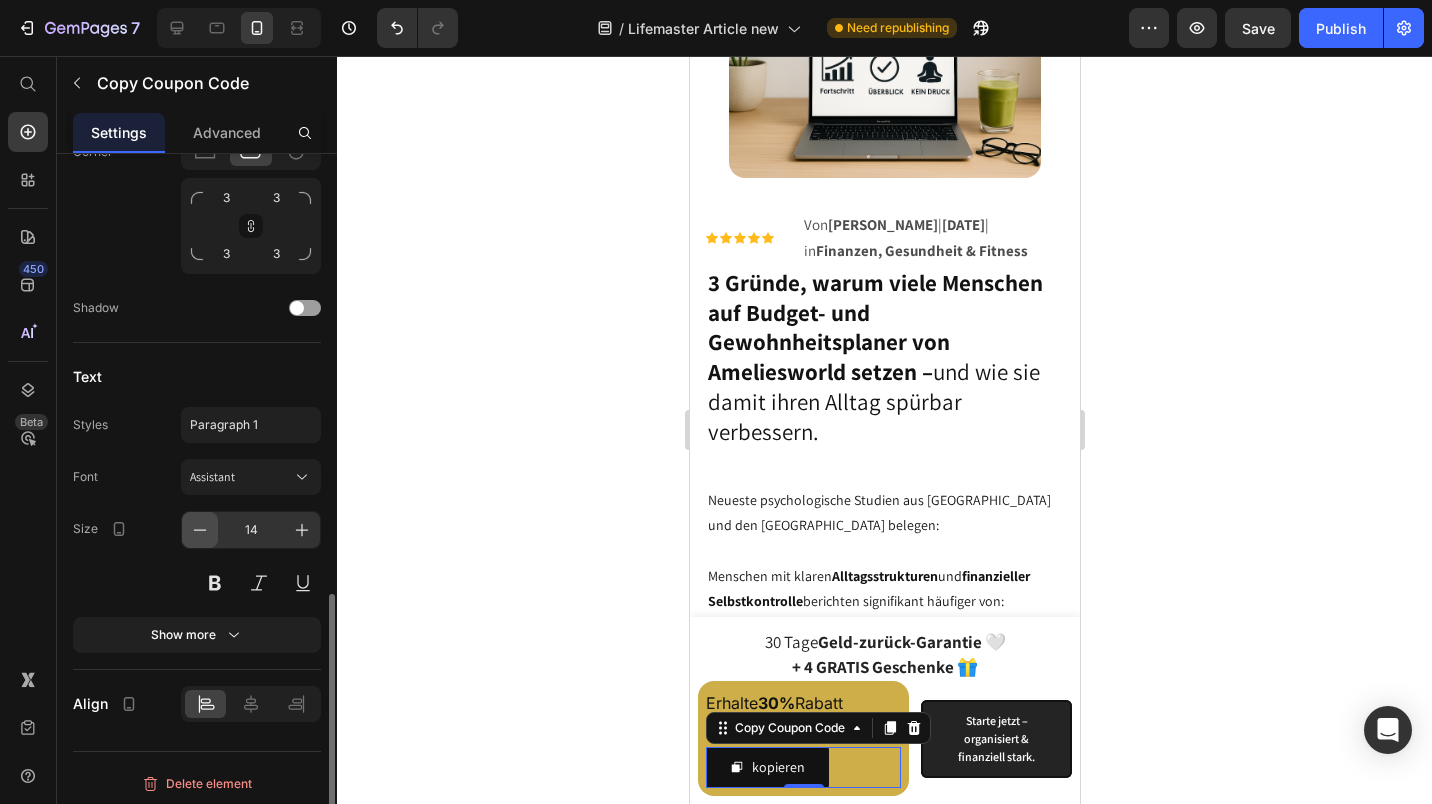 click at bounding box center [200, 530] 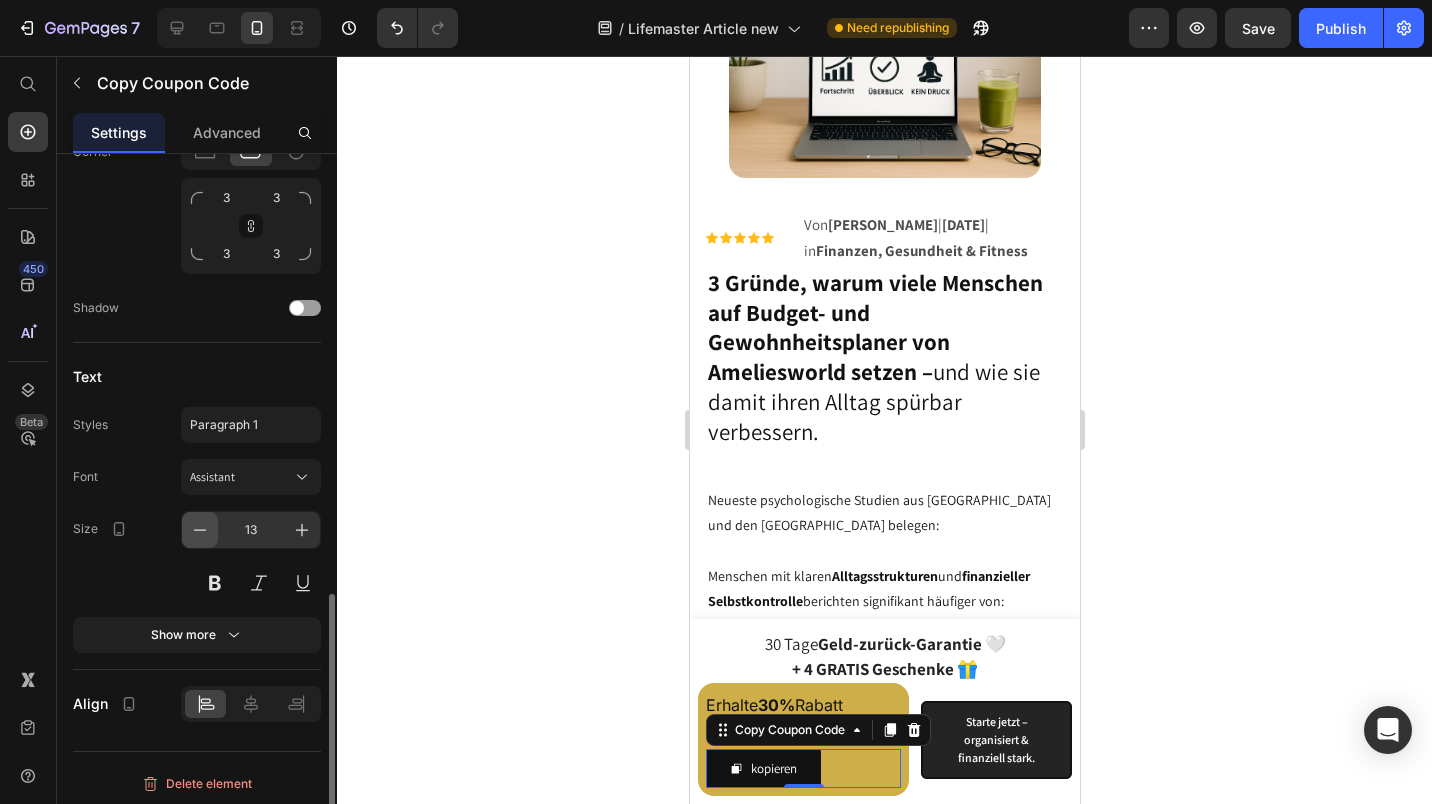 click at bounding box center [200, 530] 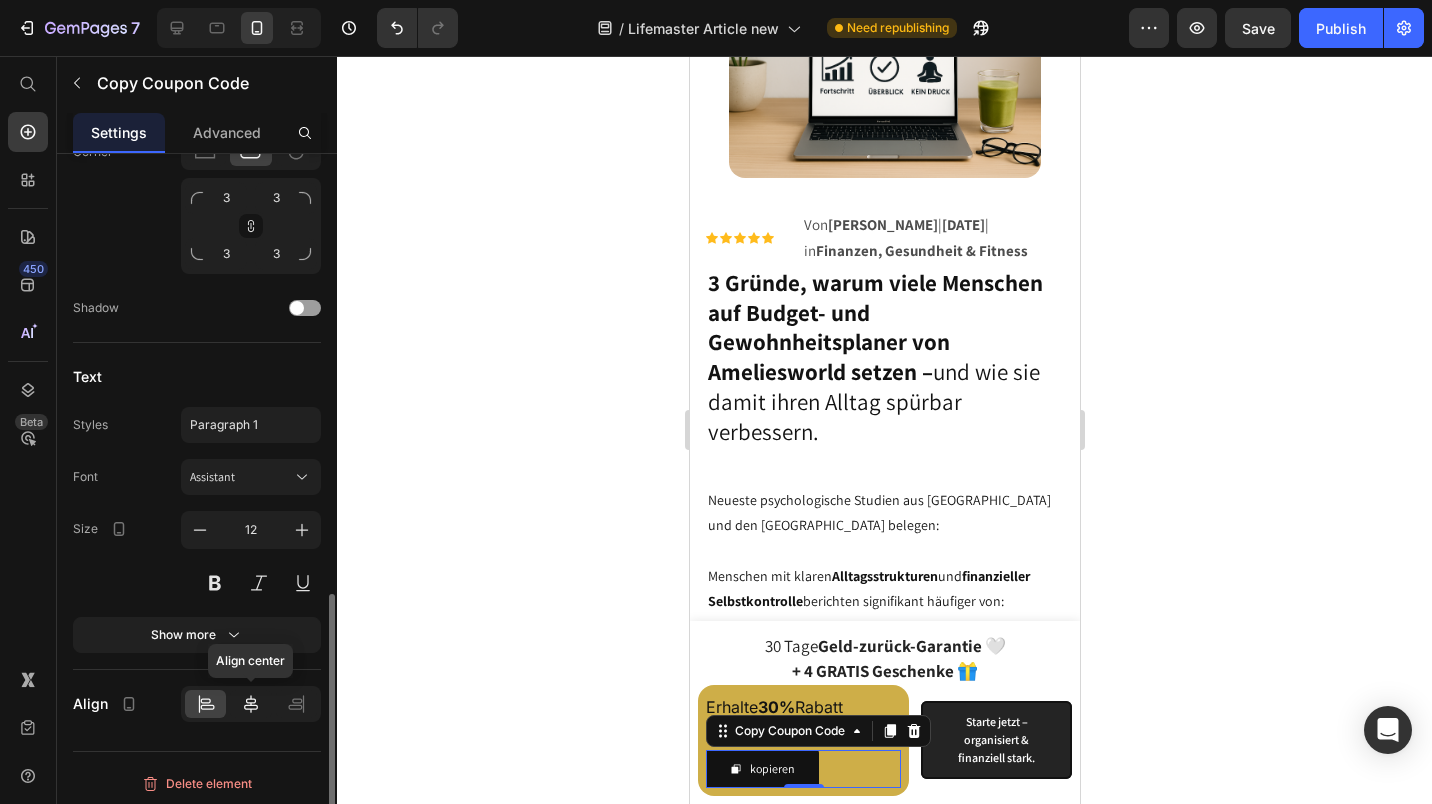 drag, startPoint x: 253, startPoint y: 692, endPoint x: 197, endPoint y: 642, distance: 75.073296 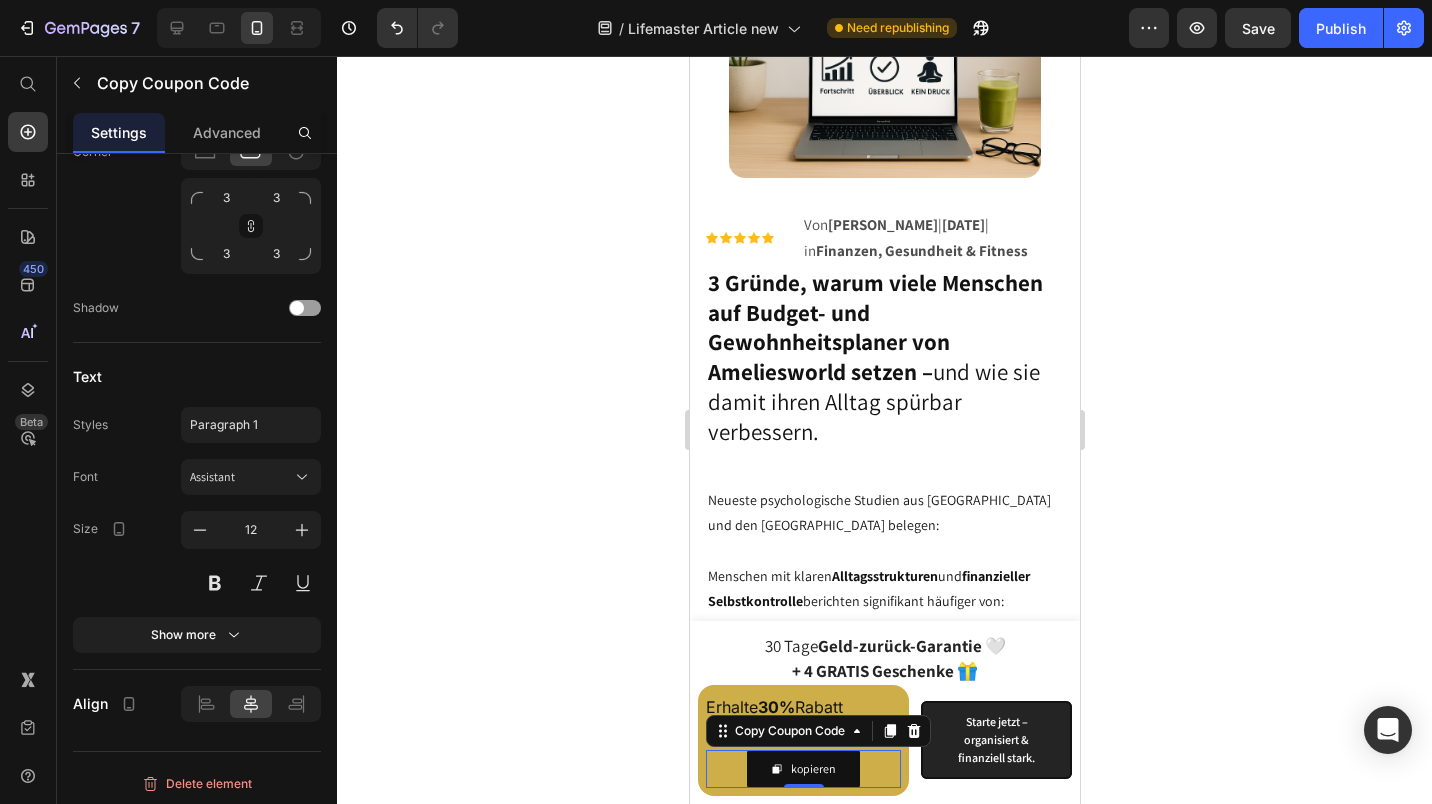 click 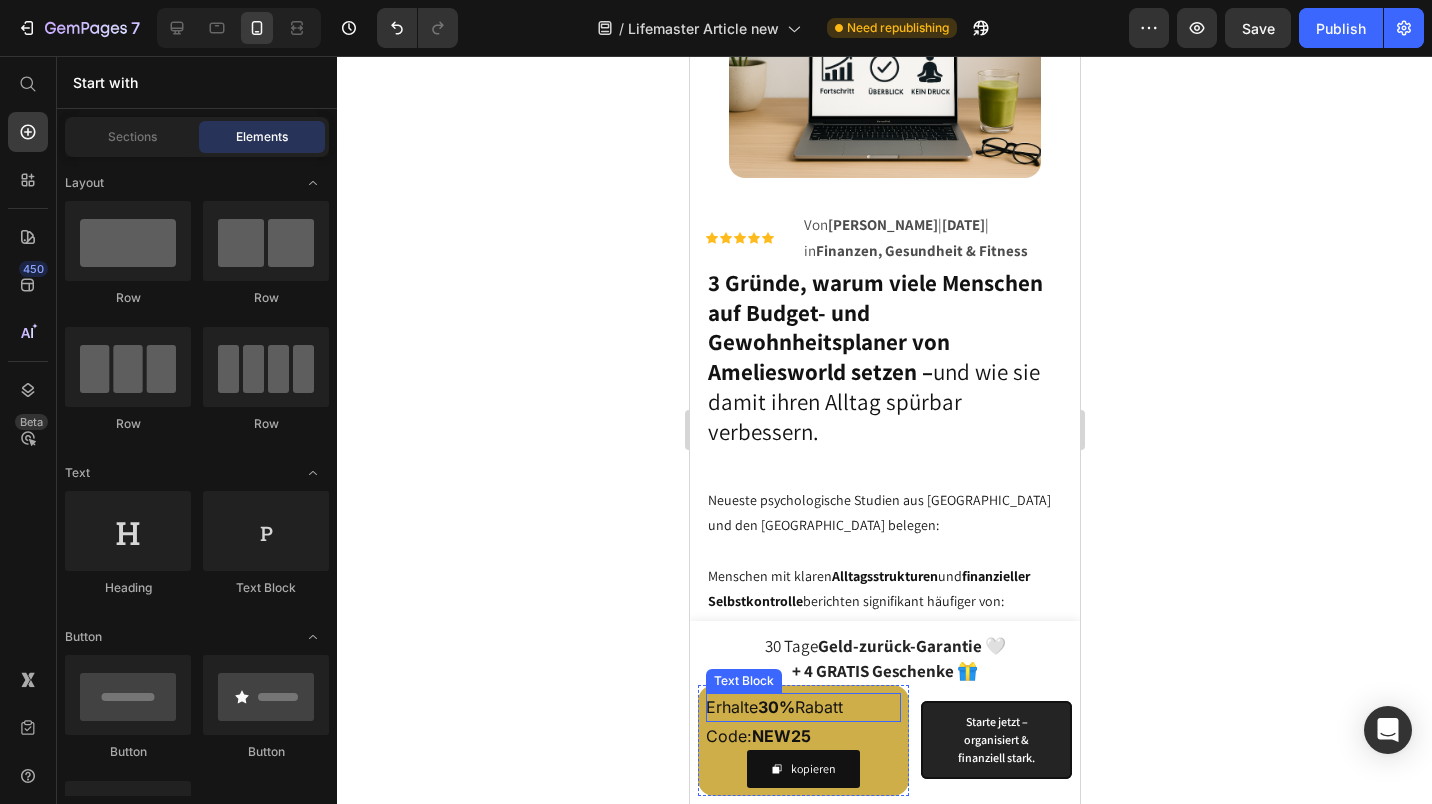 click on "Erhalte  30%  Rabatt" at bounding box center (802, 707) 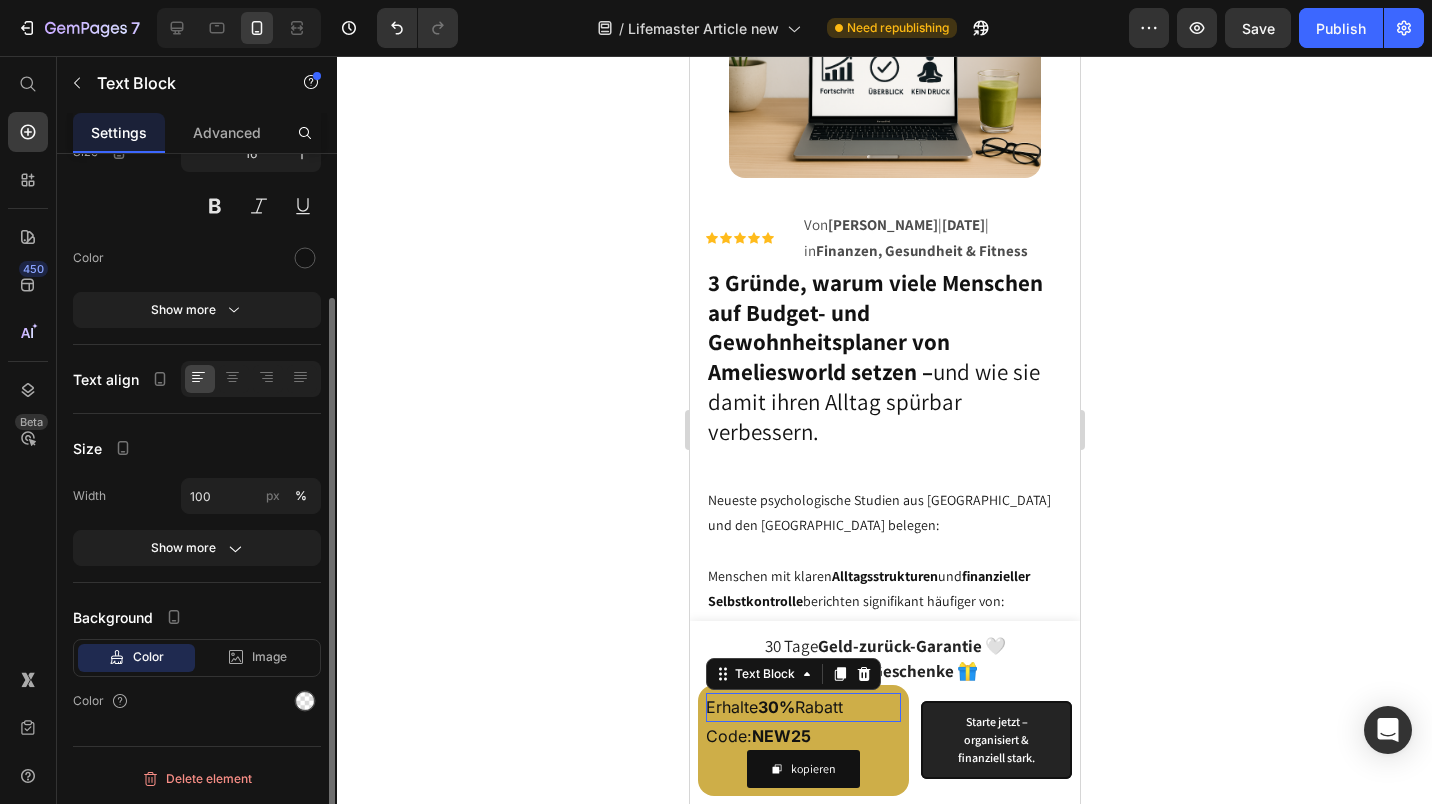 scroll, scrollTop: 0, scrollLeft: 0, axis: both 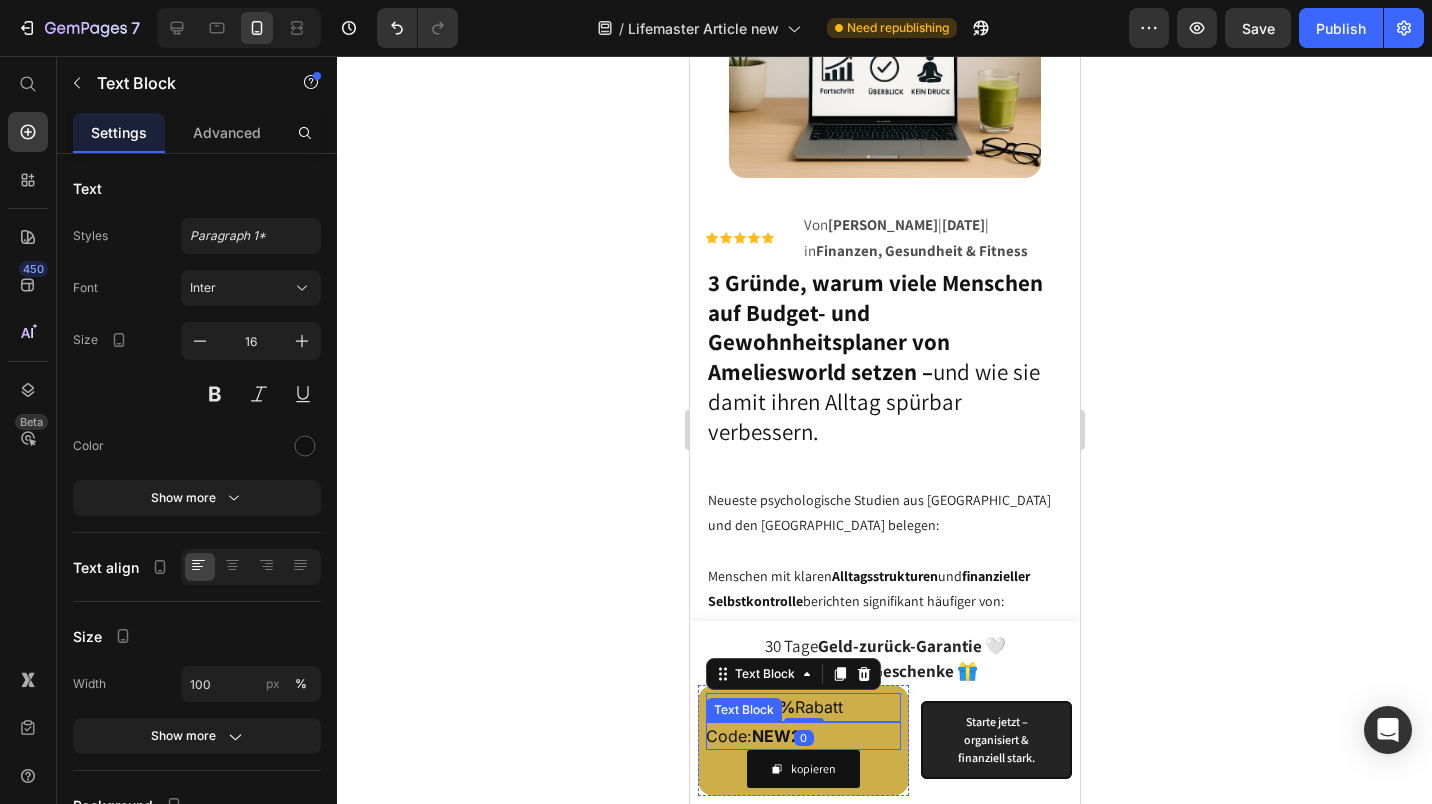 click on "Code:  NEW25" at bounding box center [802, 736] 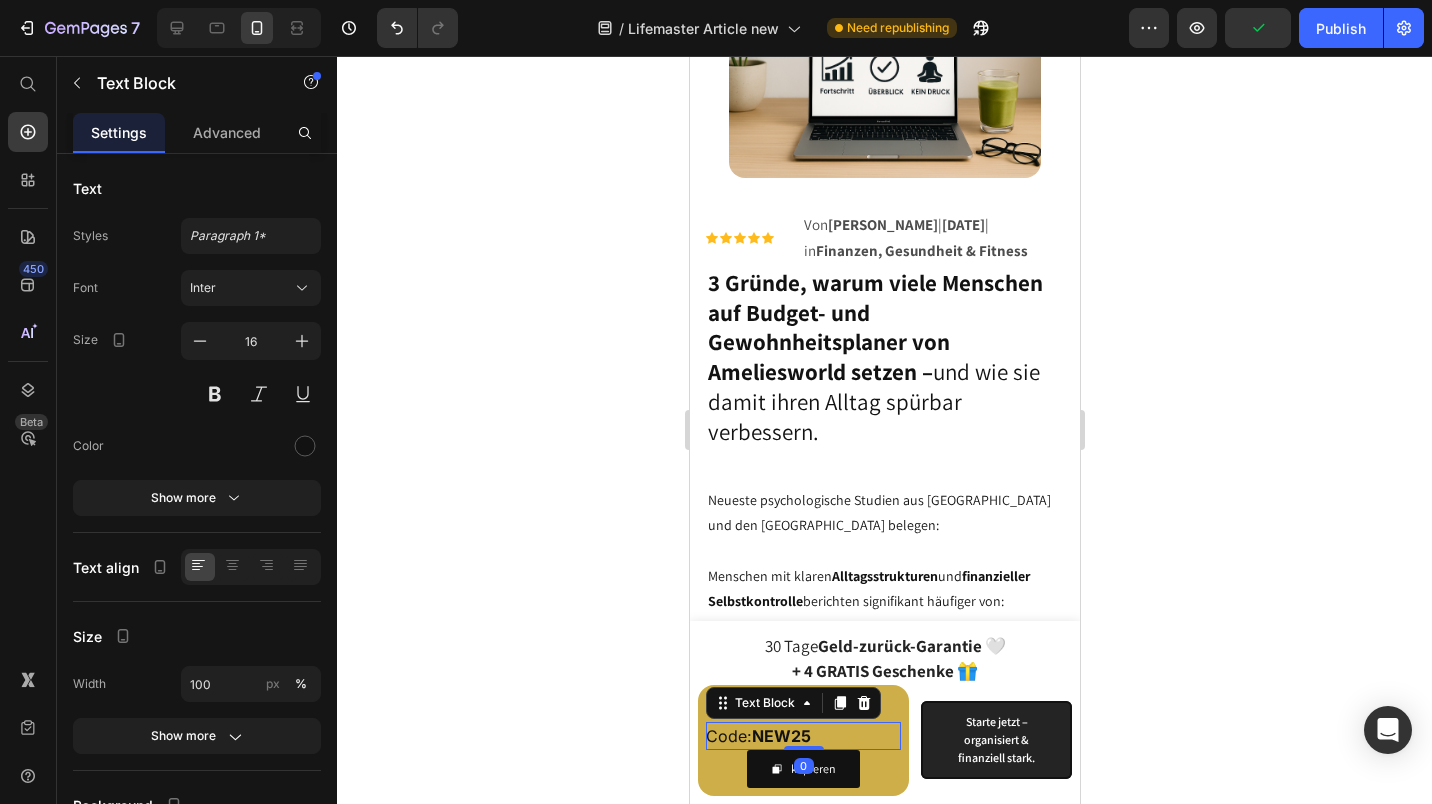 click on "Code:  NEW25" at bounding box center [802, 736] 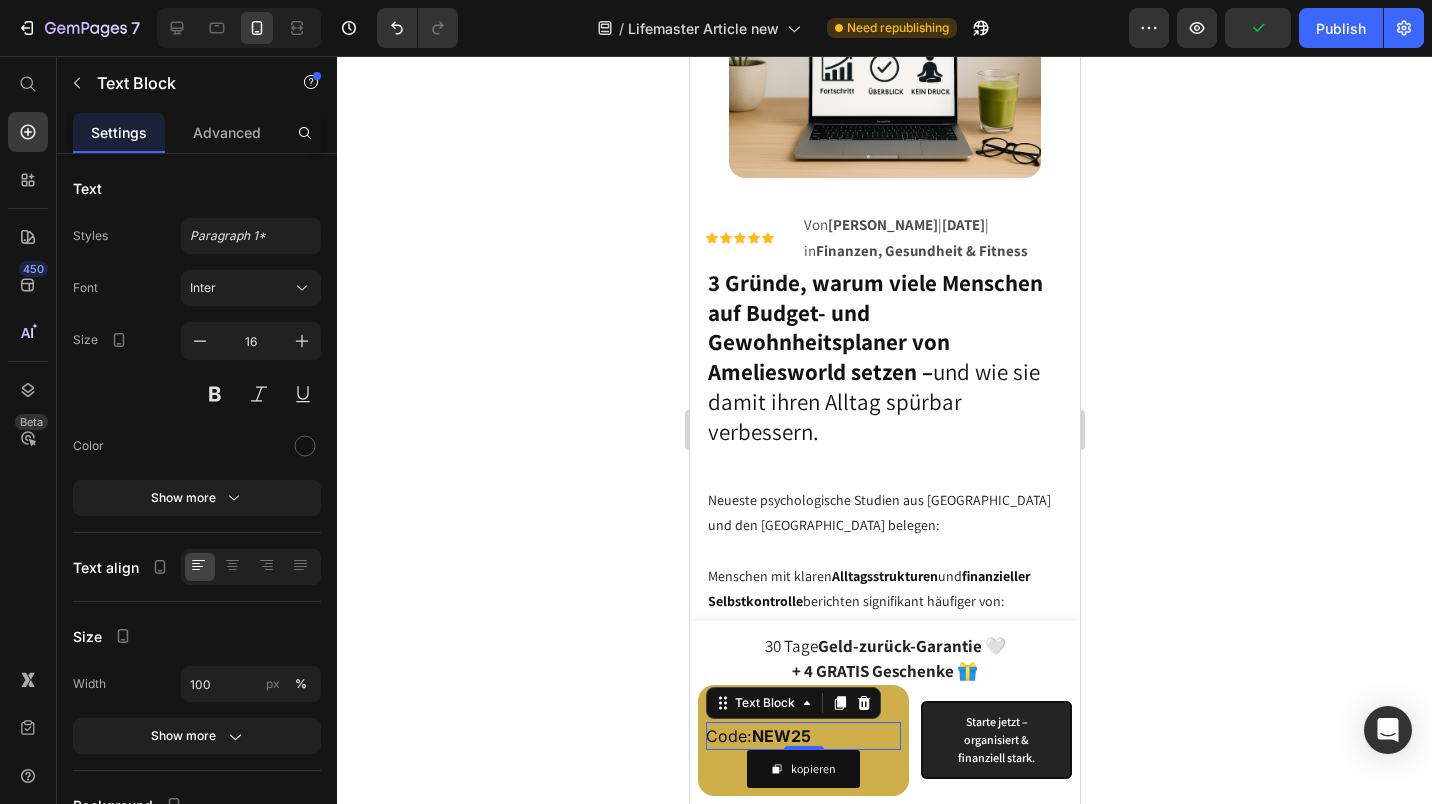 click on "Code:  NEW25" at bounding box center (802, 736) 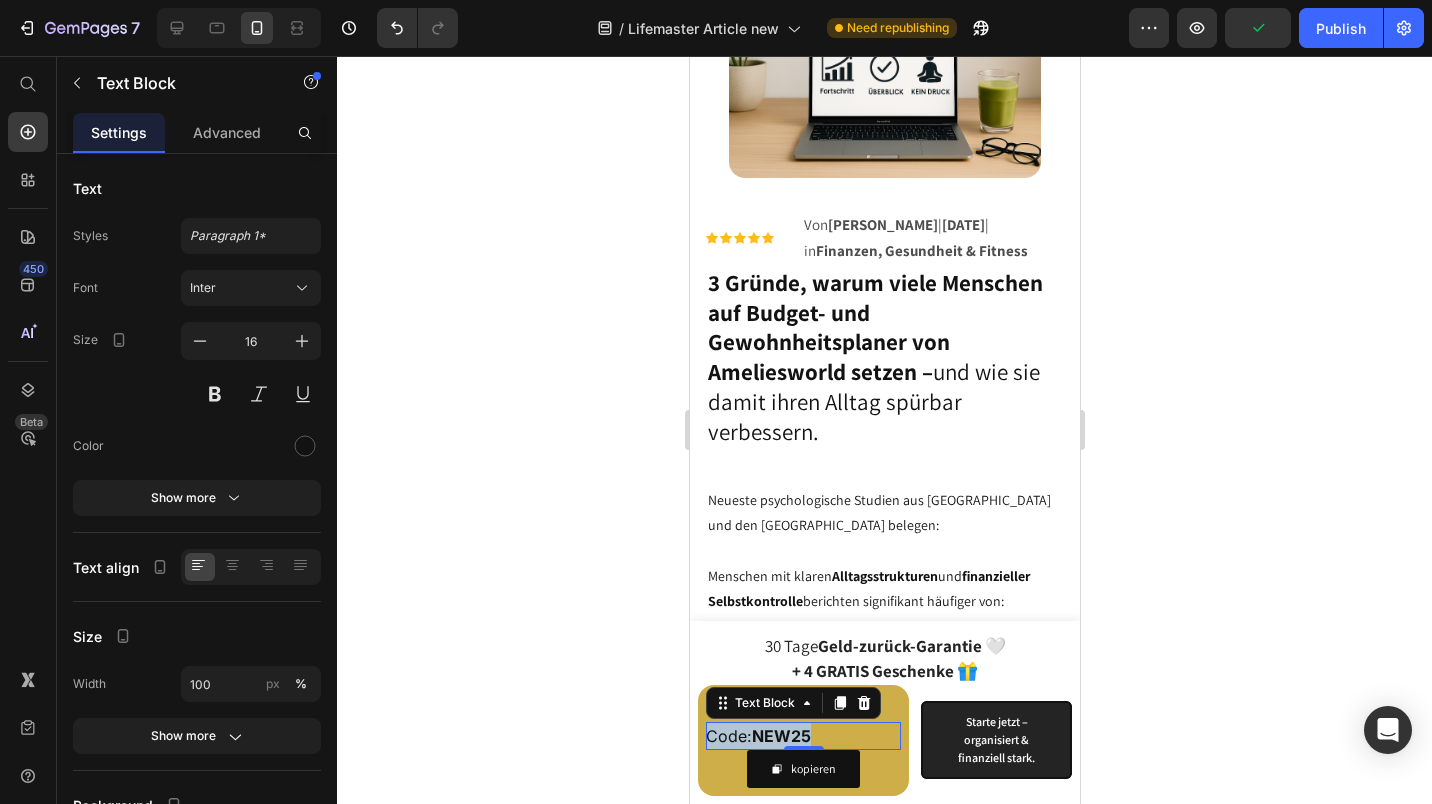 click on "Code:  NEW25" at bounding box center [802, 736] 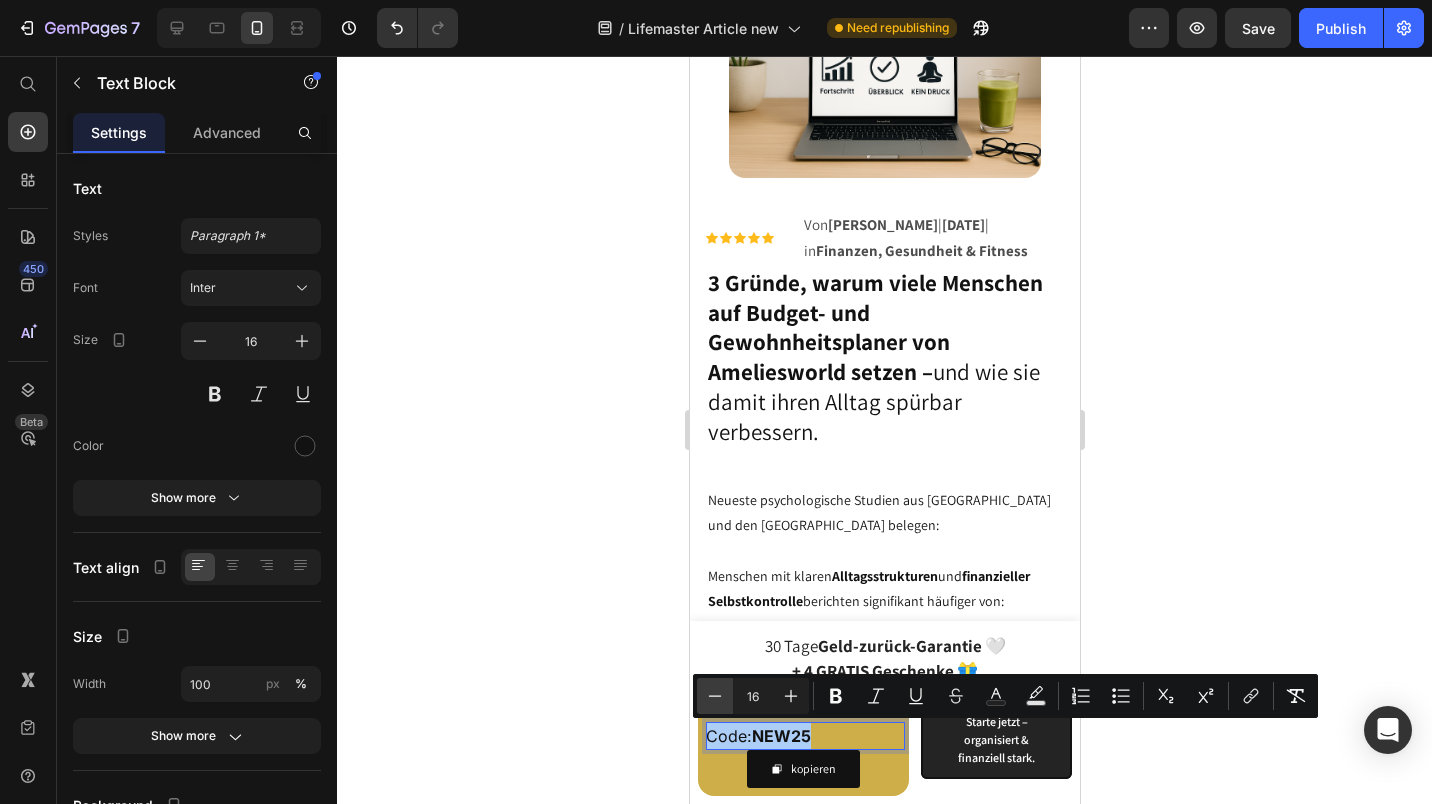 click on "Minus" at bounding box center [715, 696] 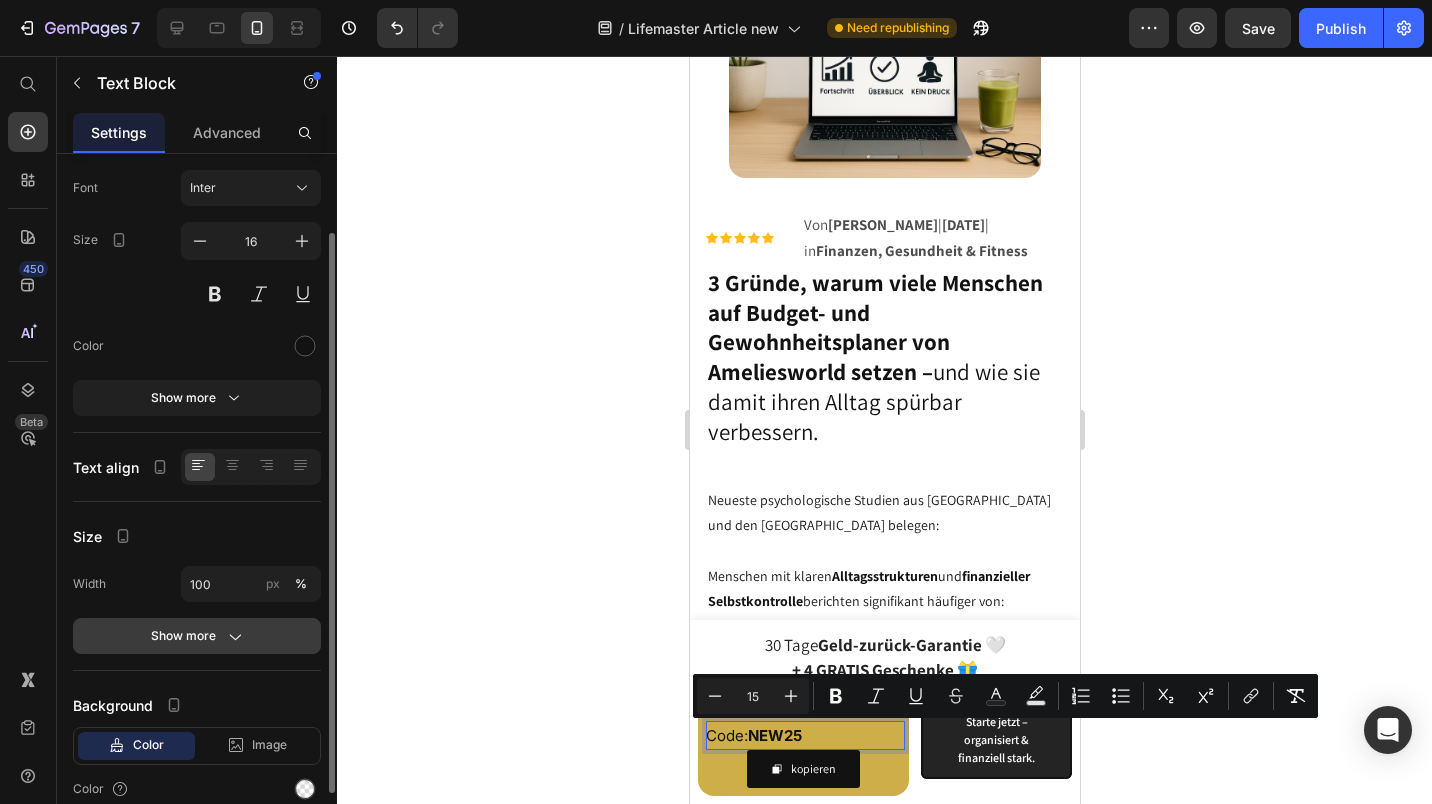 scroll, scrollTop: 0, scrollLeft: 0, axis: both 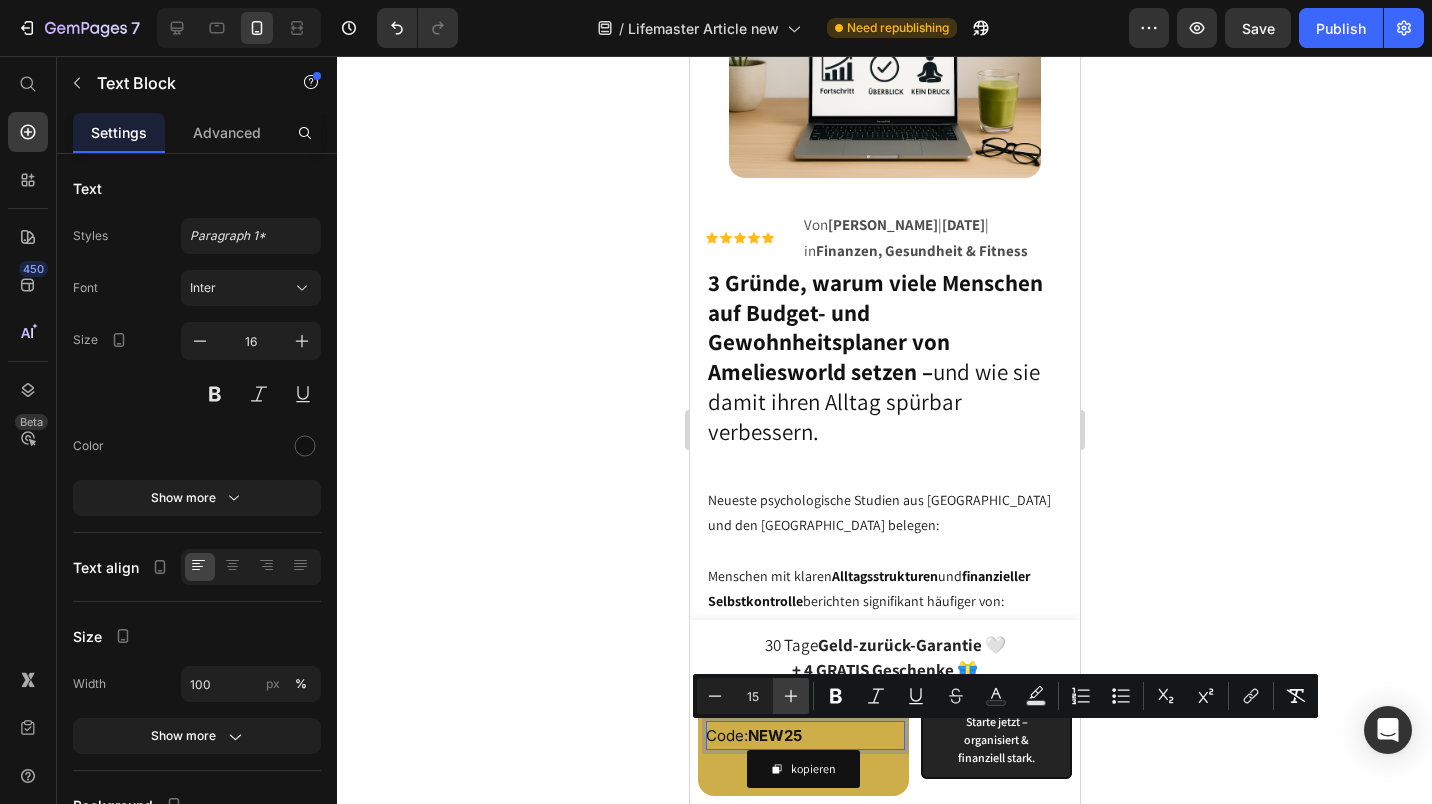 click 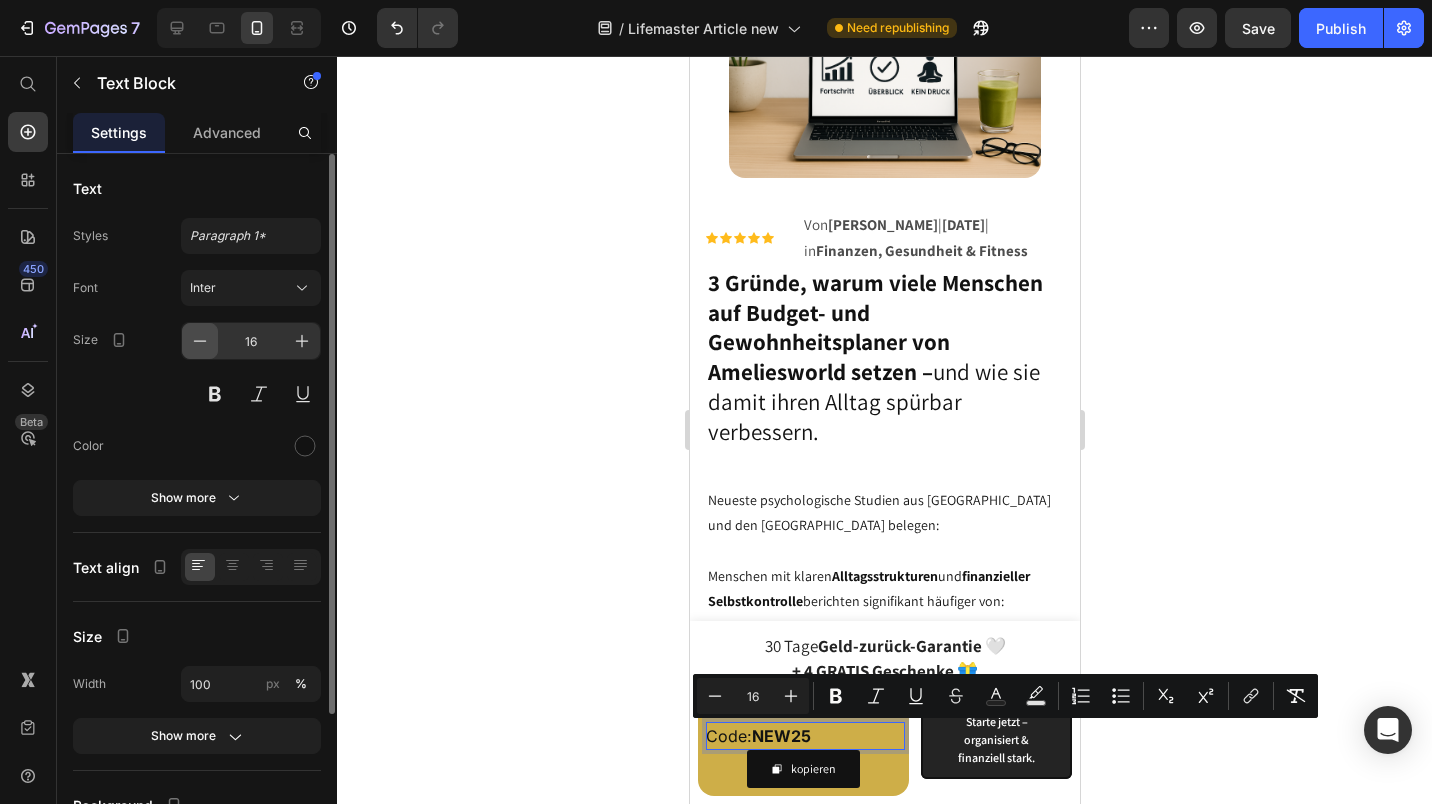 click at bounding box center [200, 341] 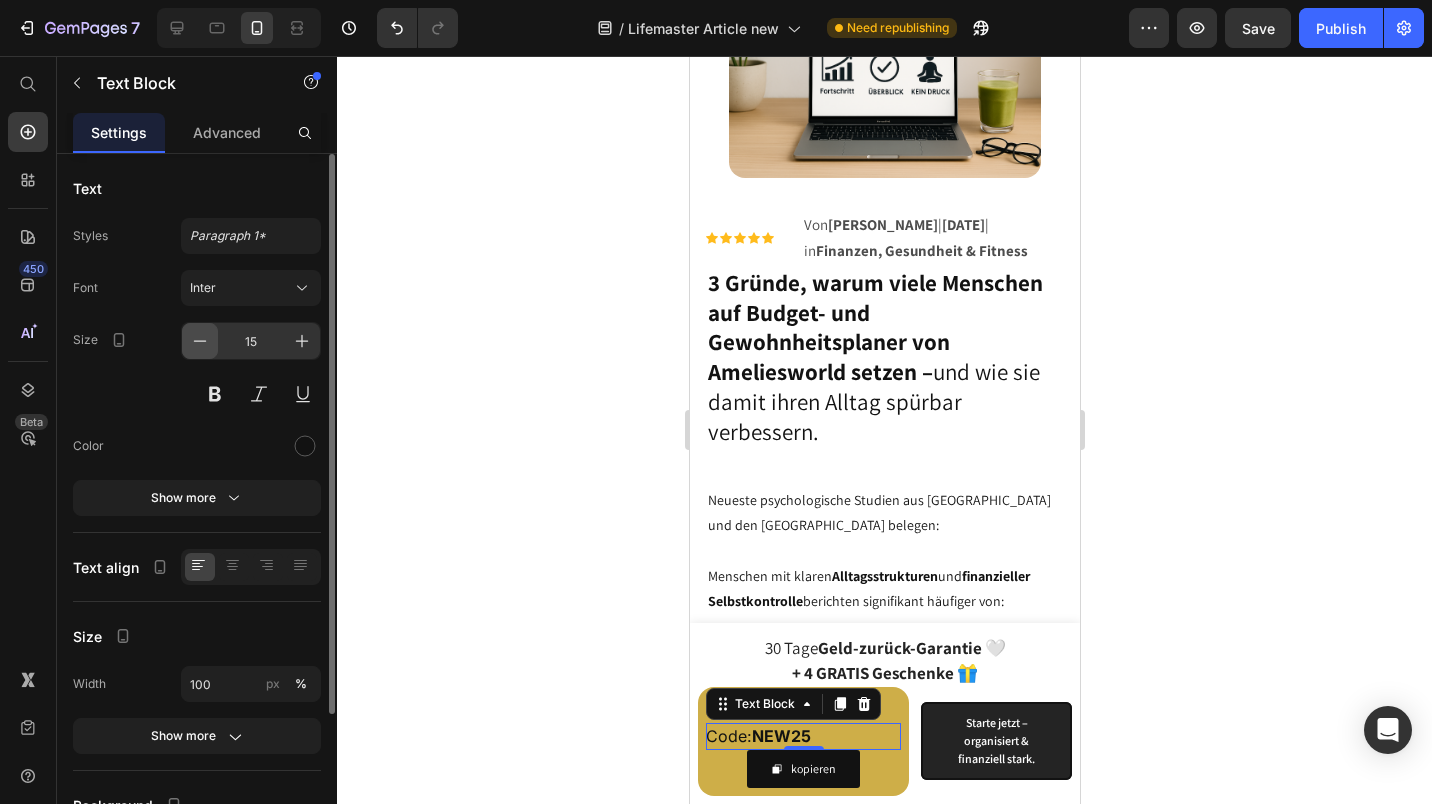 click at bounding box center (200, 341) 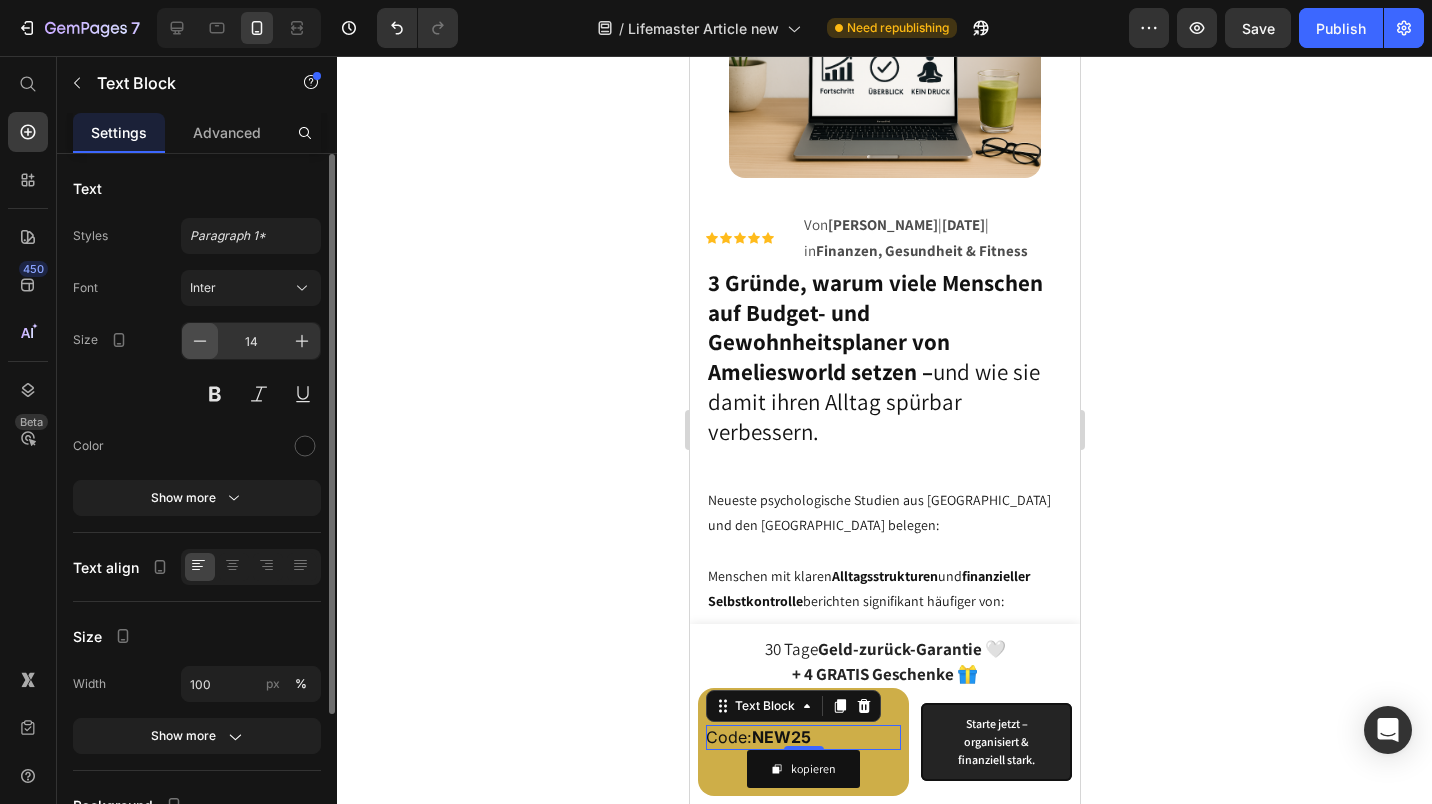 click 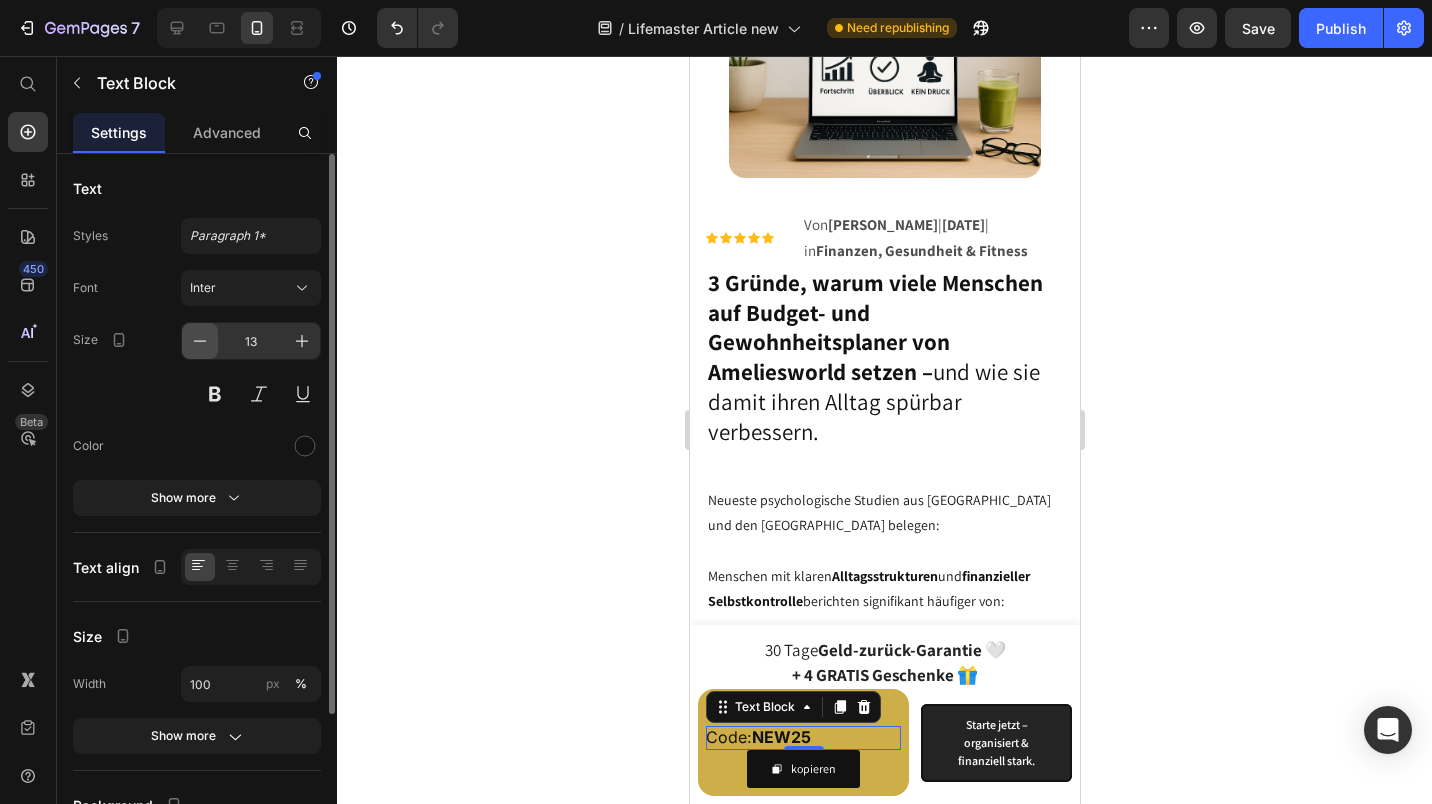 click 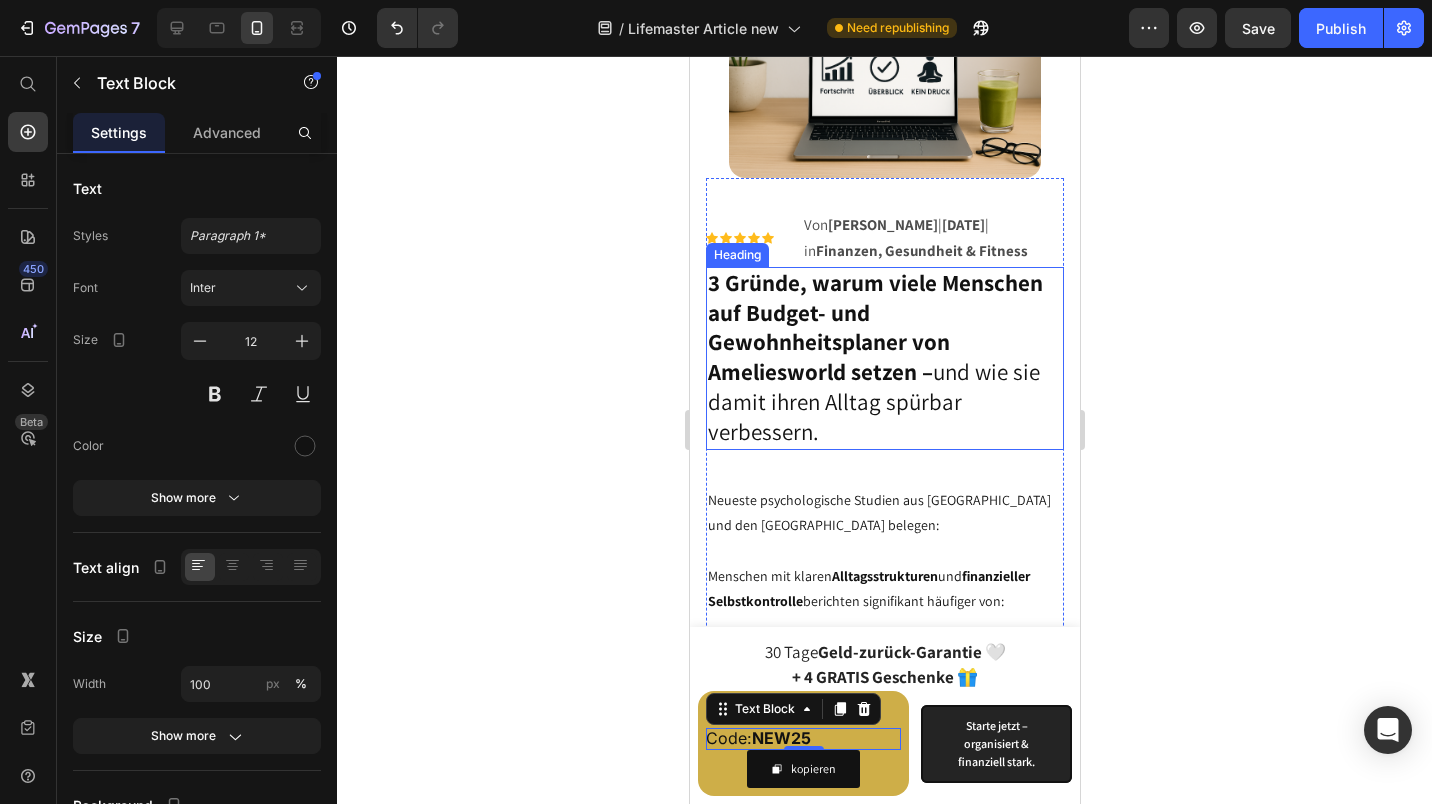 click 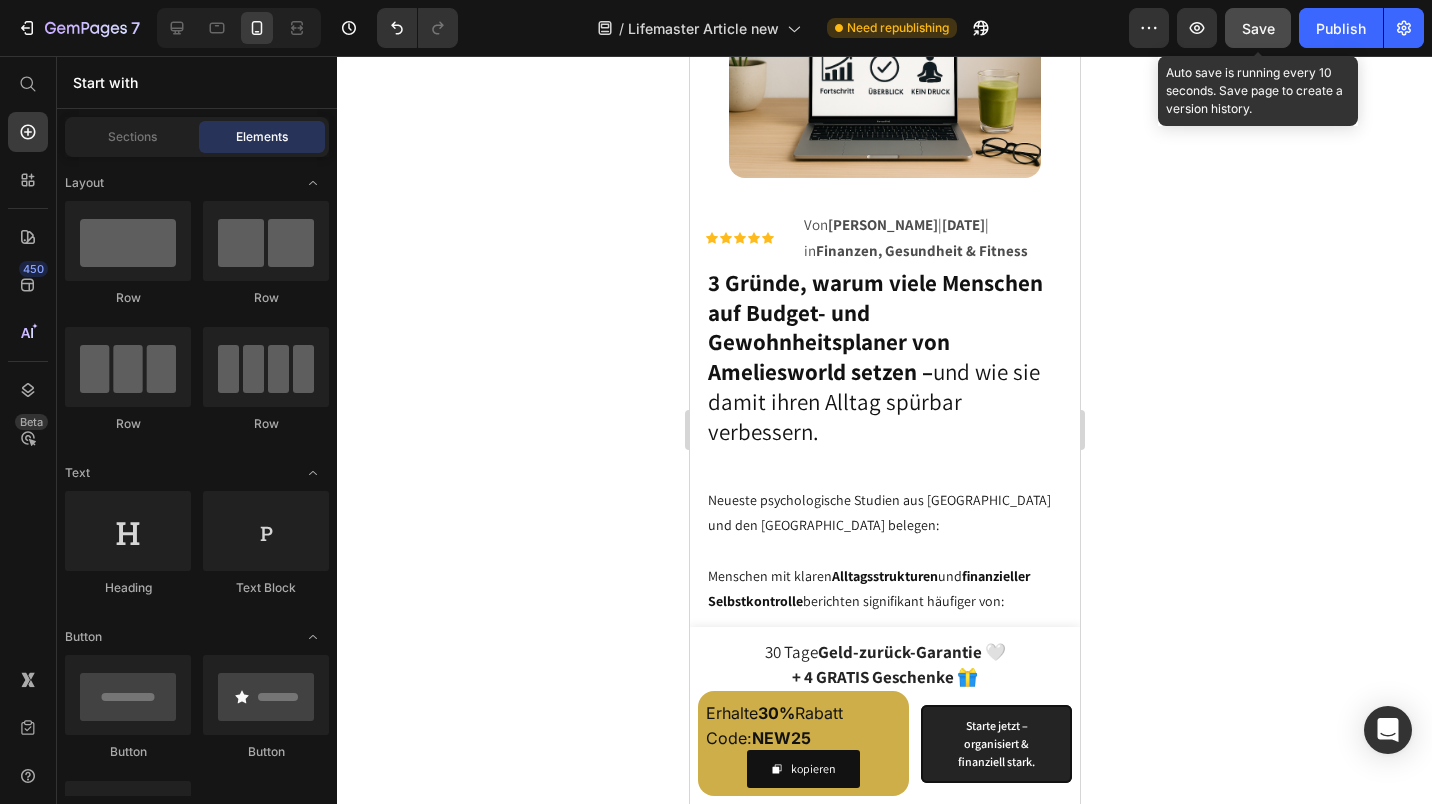 click on "Save" 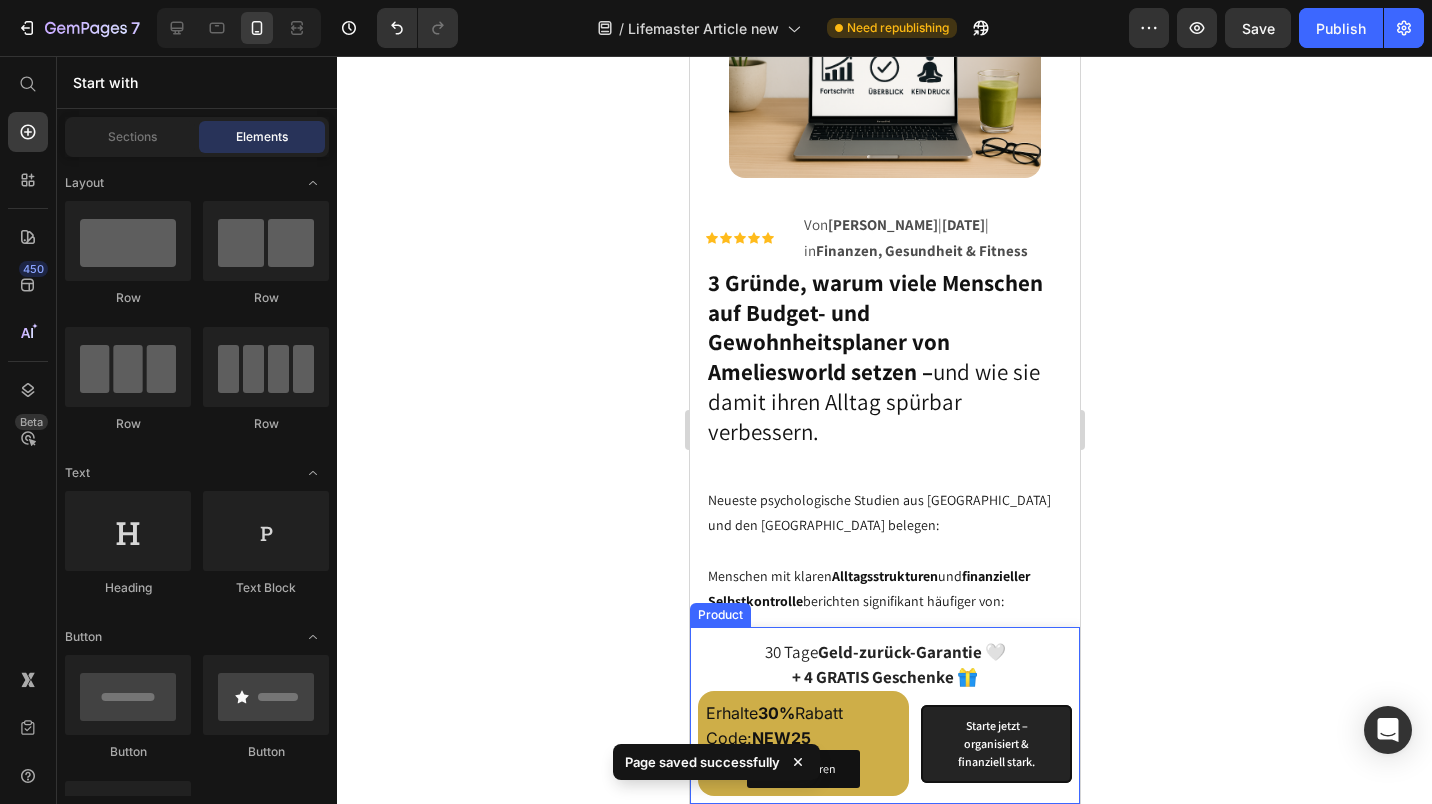 click on "30 Tage  Geld-zurück-Garantie 🤍 + 4 GRATIS Geschenke 🎁 Heading Erhalte  30%  Rabatt Text Block Code:  NEW25 Text Block kopieren Copy Coupon Code Row Starte jetzt – organisiert & finanziell stark. (P) Cart Button Row Product" at bounding box center (884, 715) 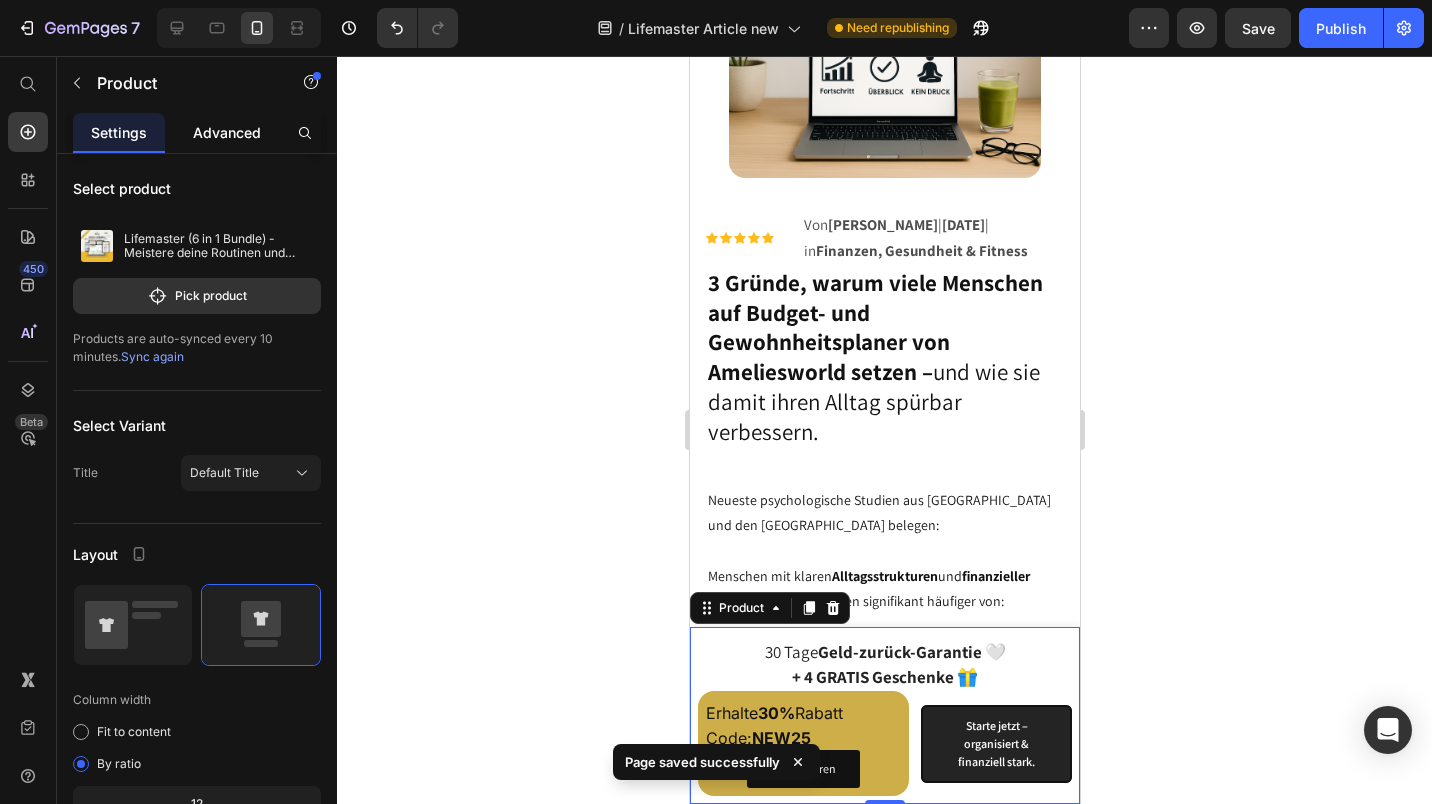 click on "Advanced" 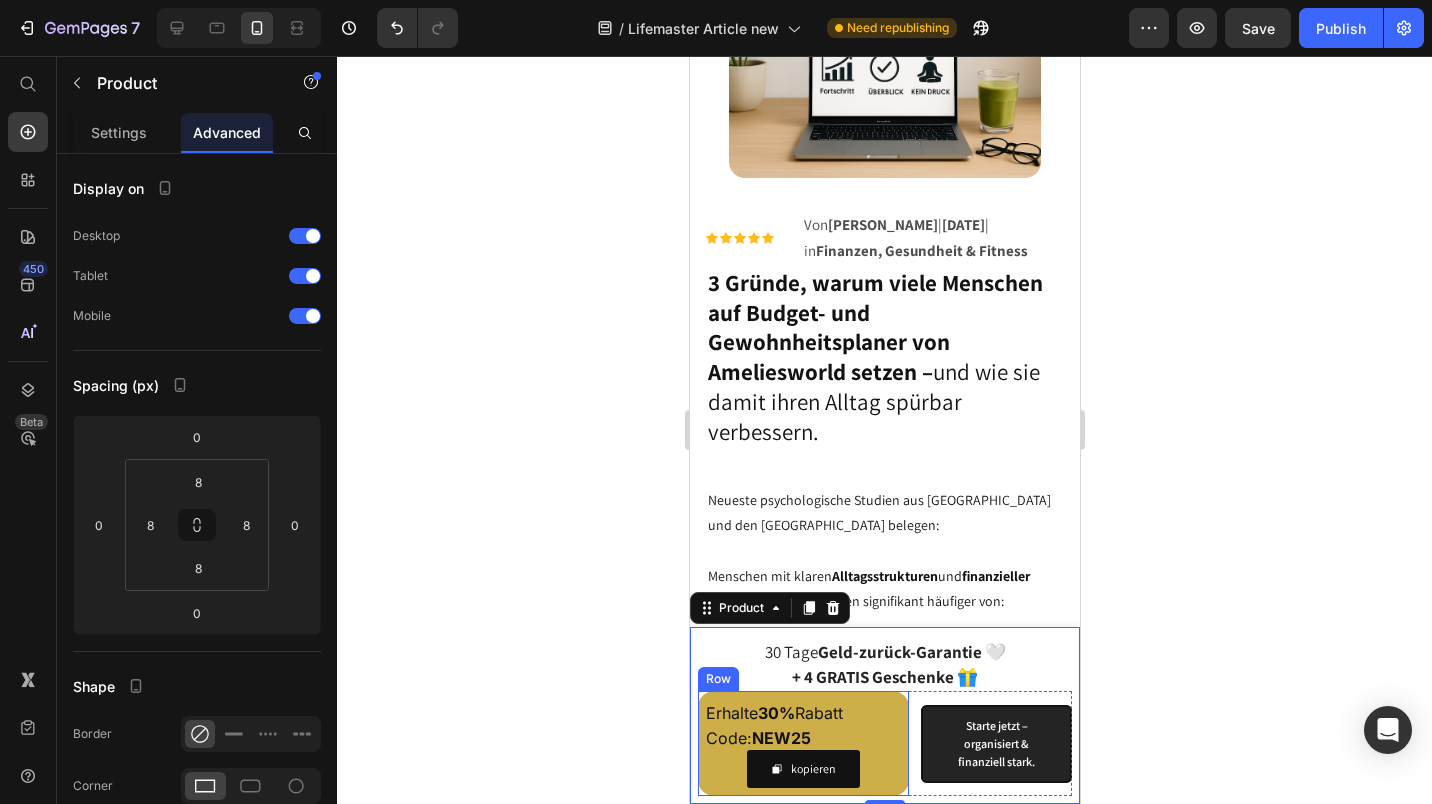 click on "Erhalte  30%  Rabatt Text Block Code:  NEW25 Text Block kopieren Copy Coupon Code Row" at bounding box center [802, 743] 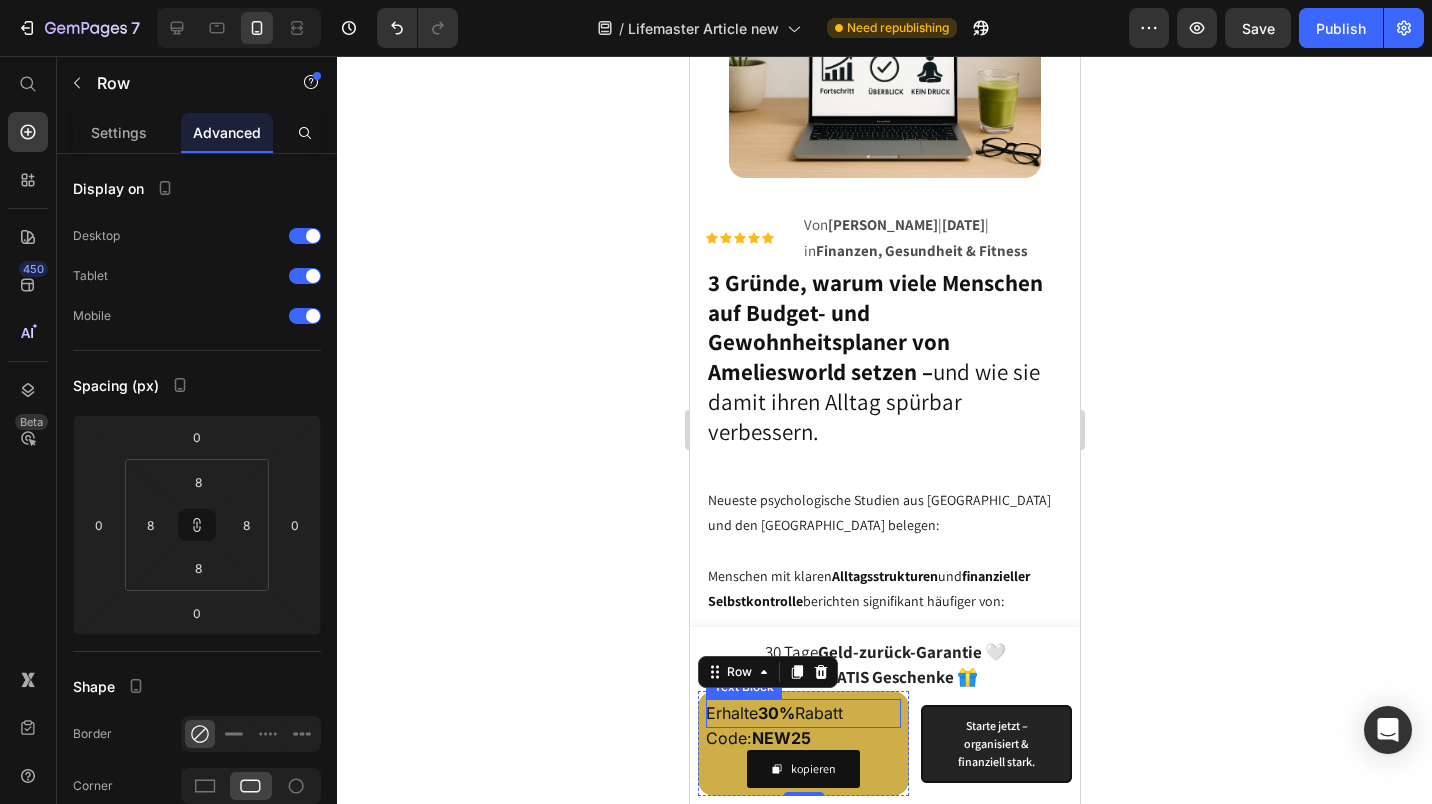 click on "Erhalte  30%  Rabatt" at bounding box center [802, 713] 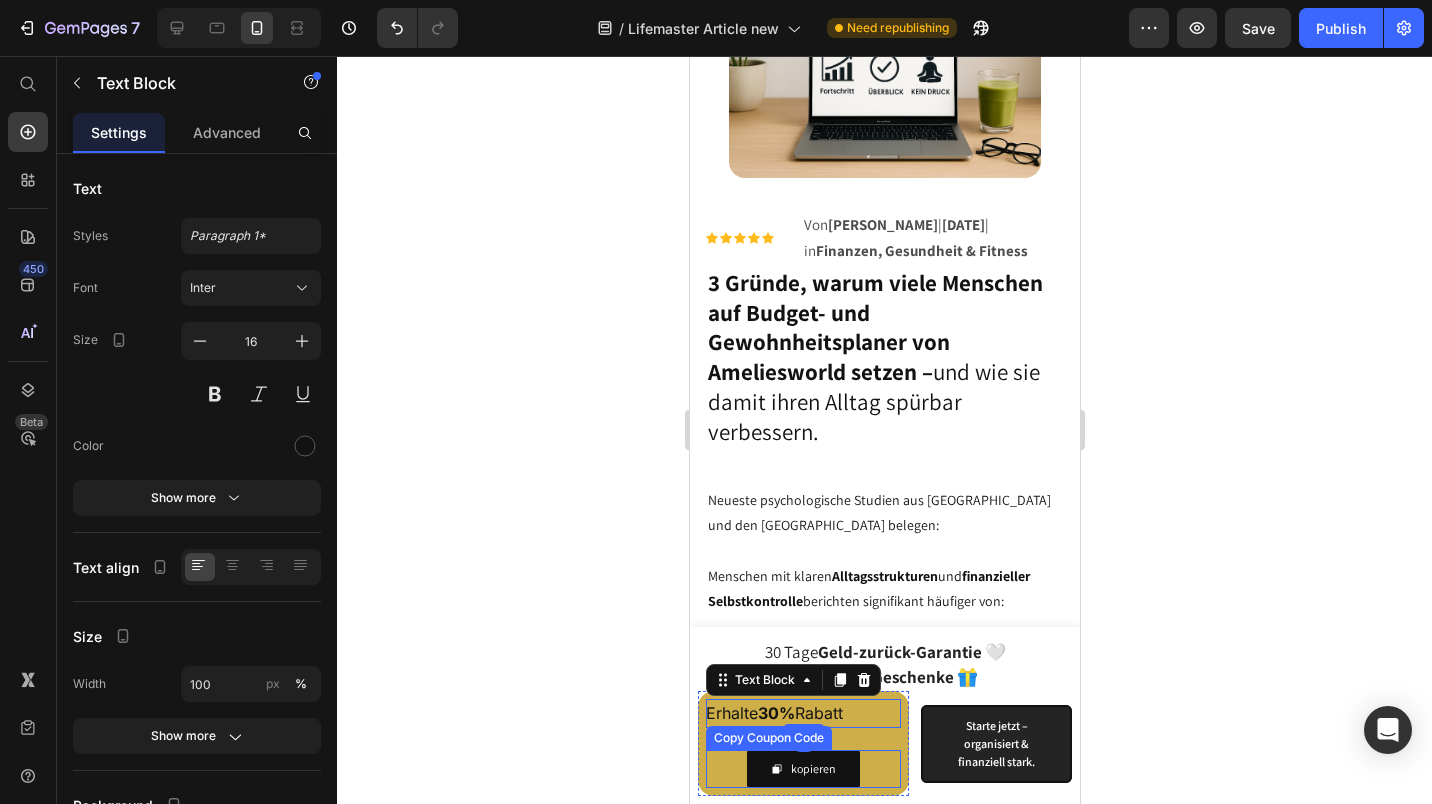 click on "Code:  NEW25" at bounding box center (802, 739) 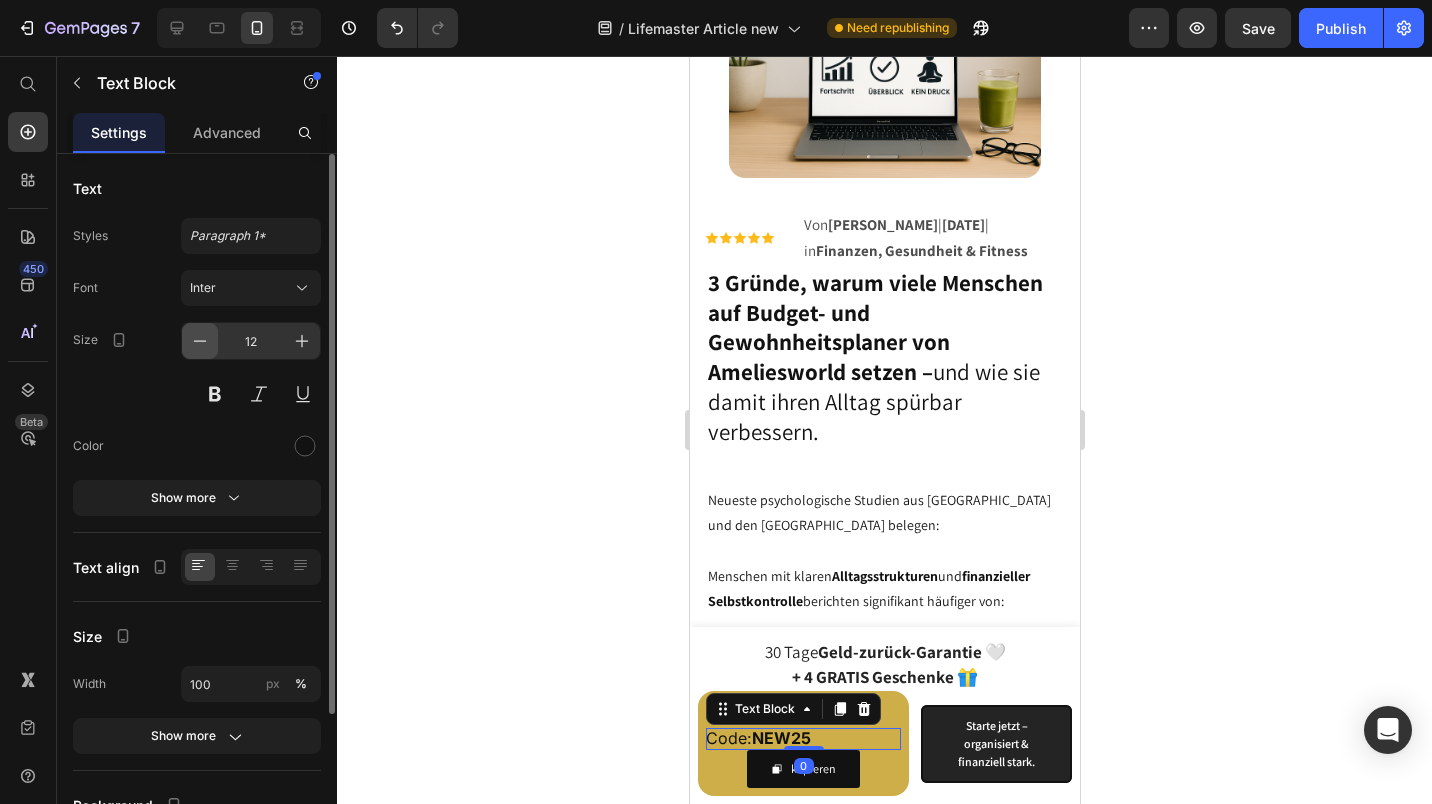 click 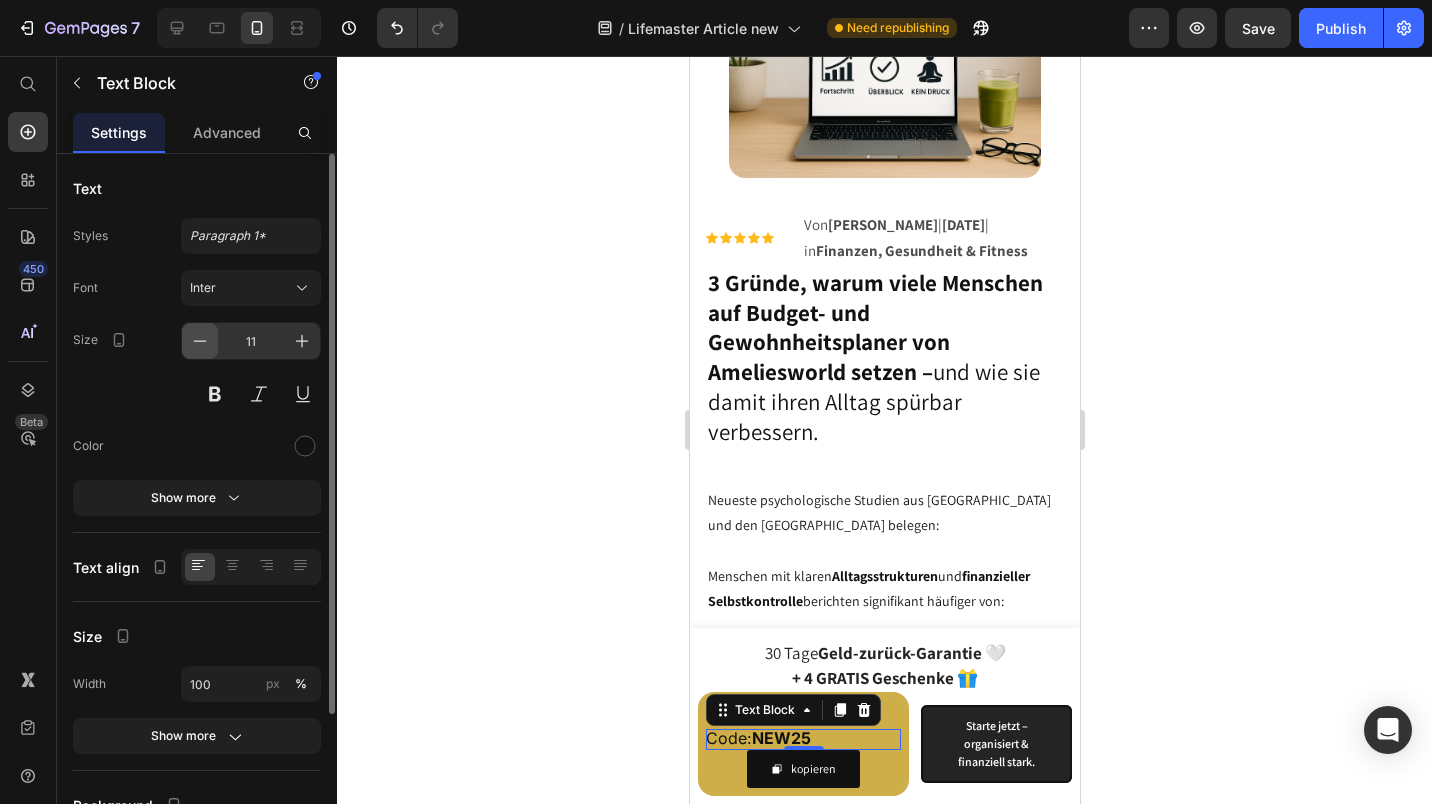 click 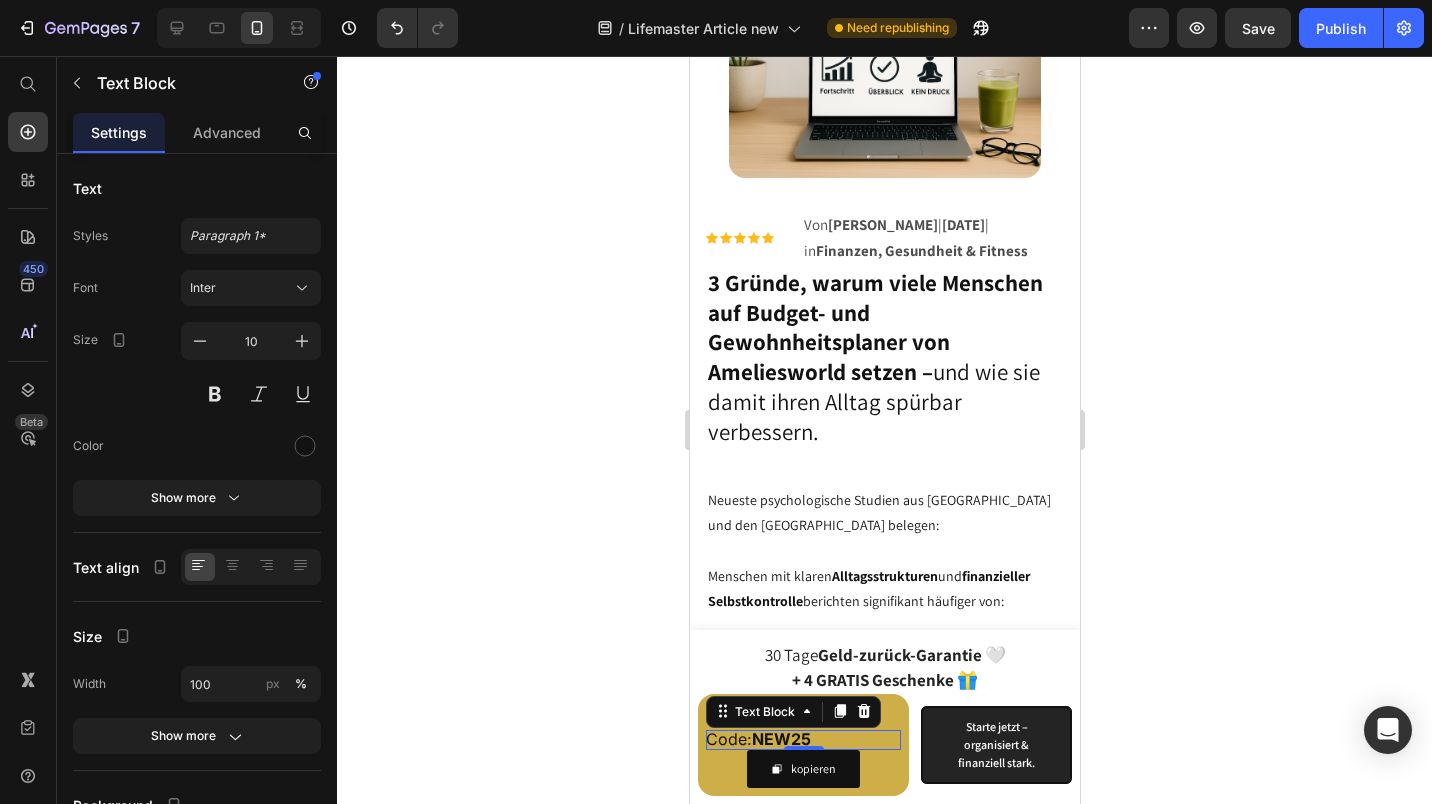 click 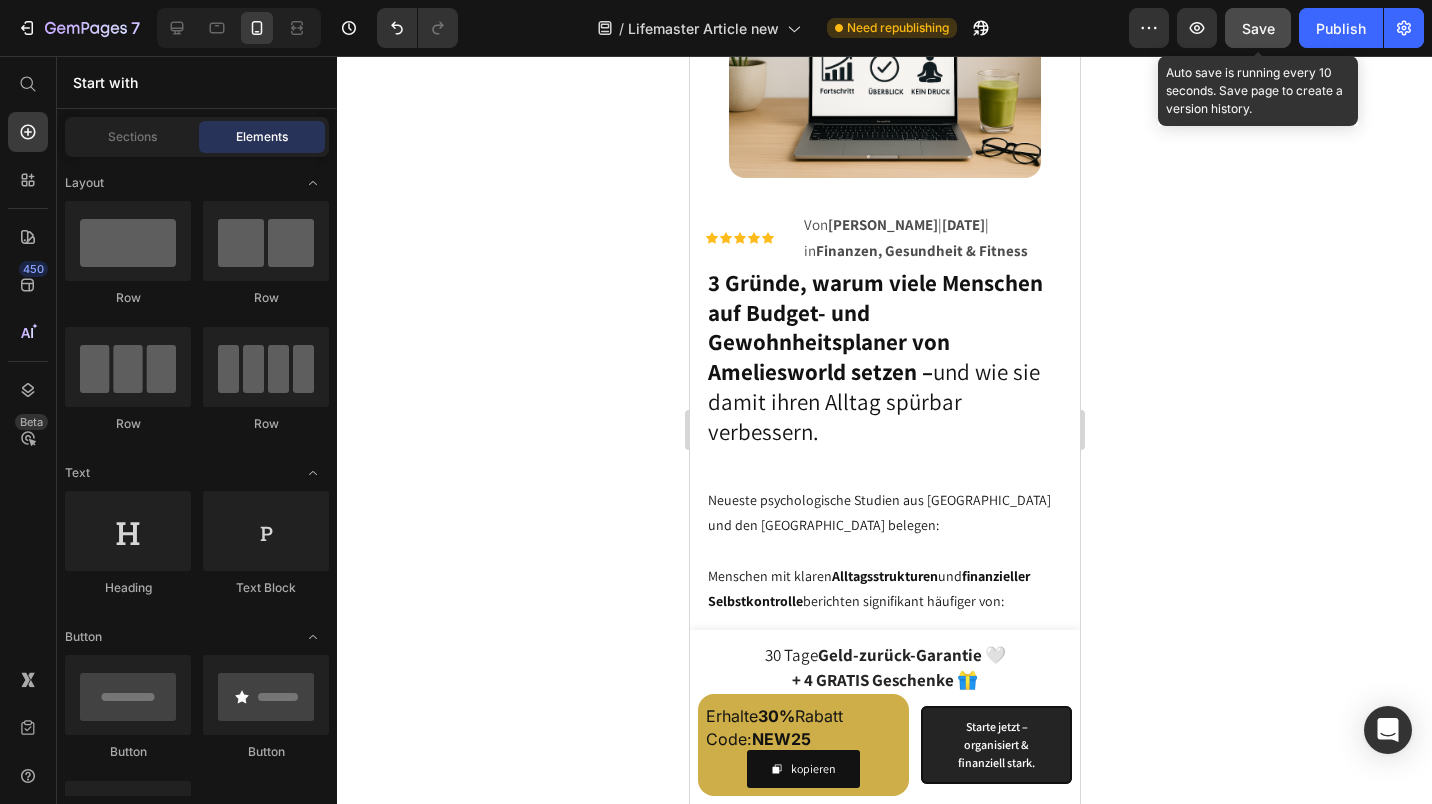 click on "Save" at bounding box center [1258, 28] 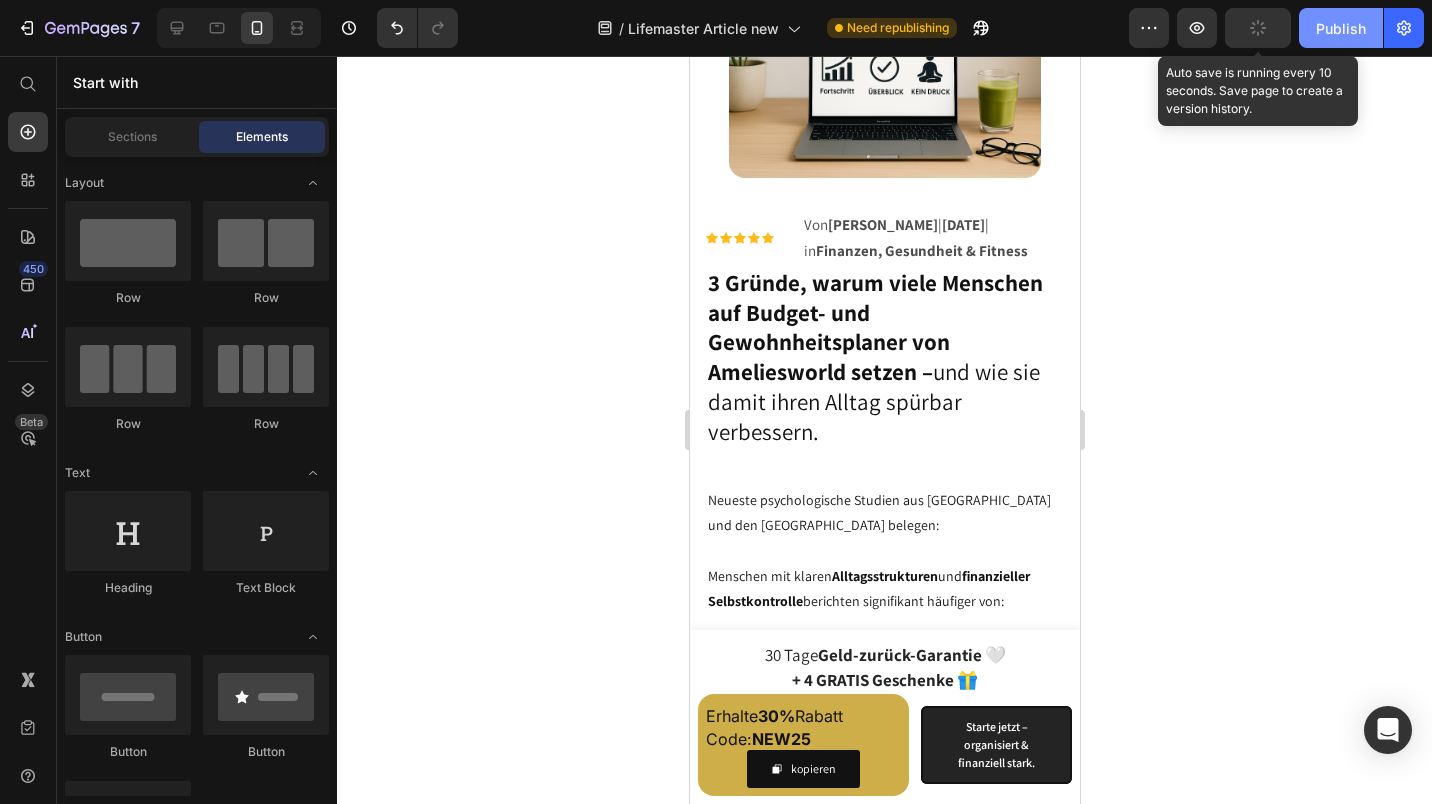 click on "Publish" at bounding box center [1341, 28] 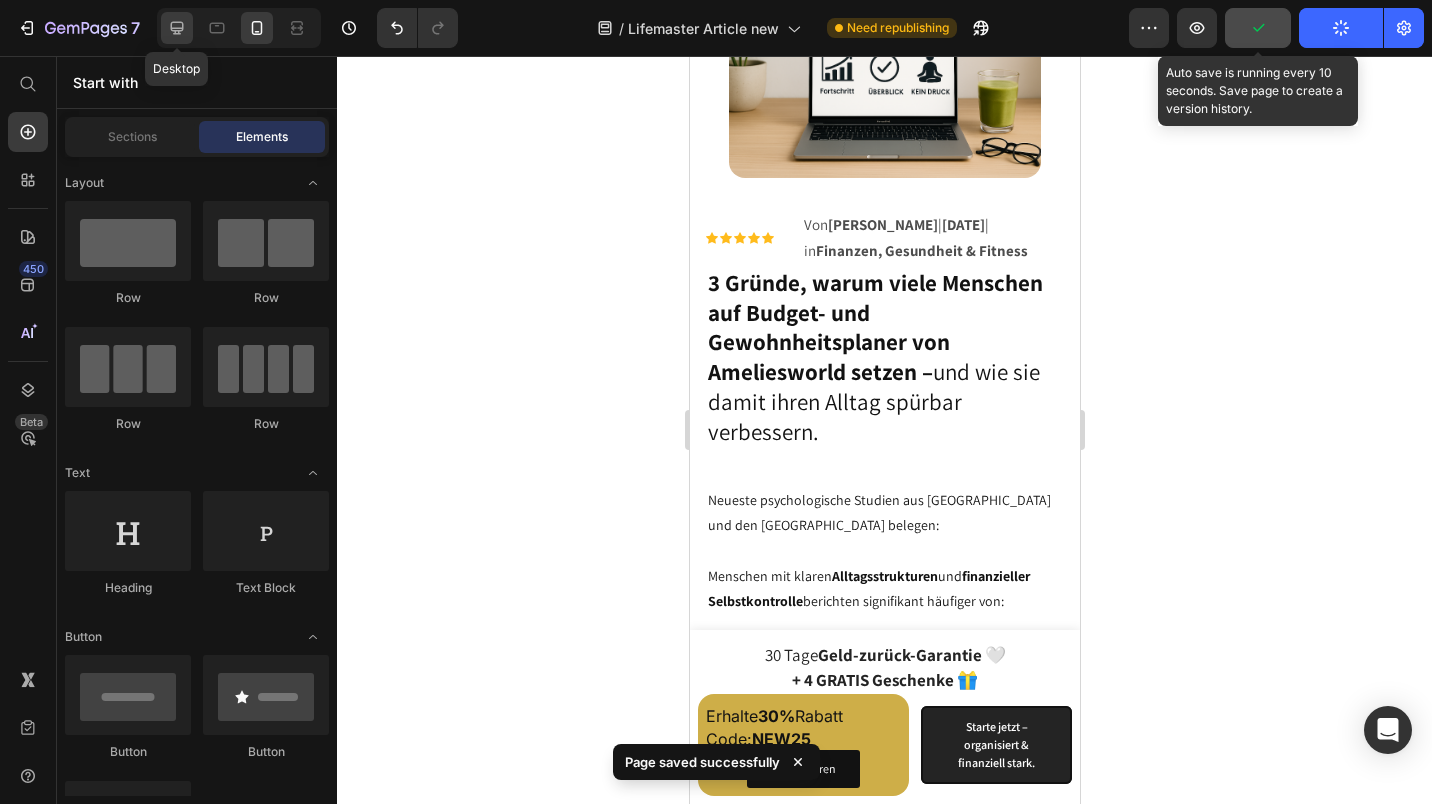 click 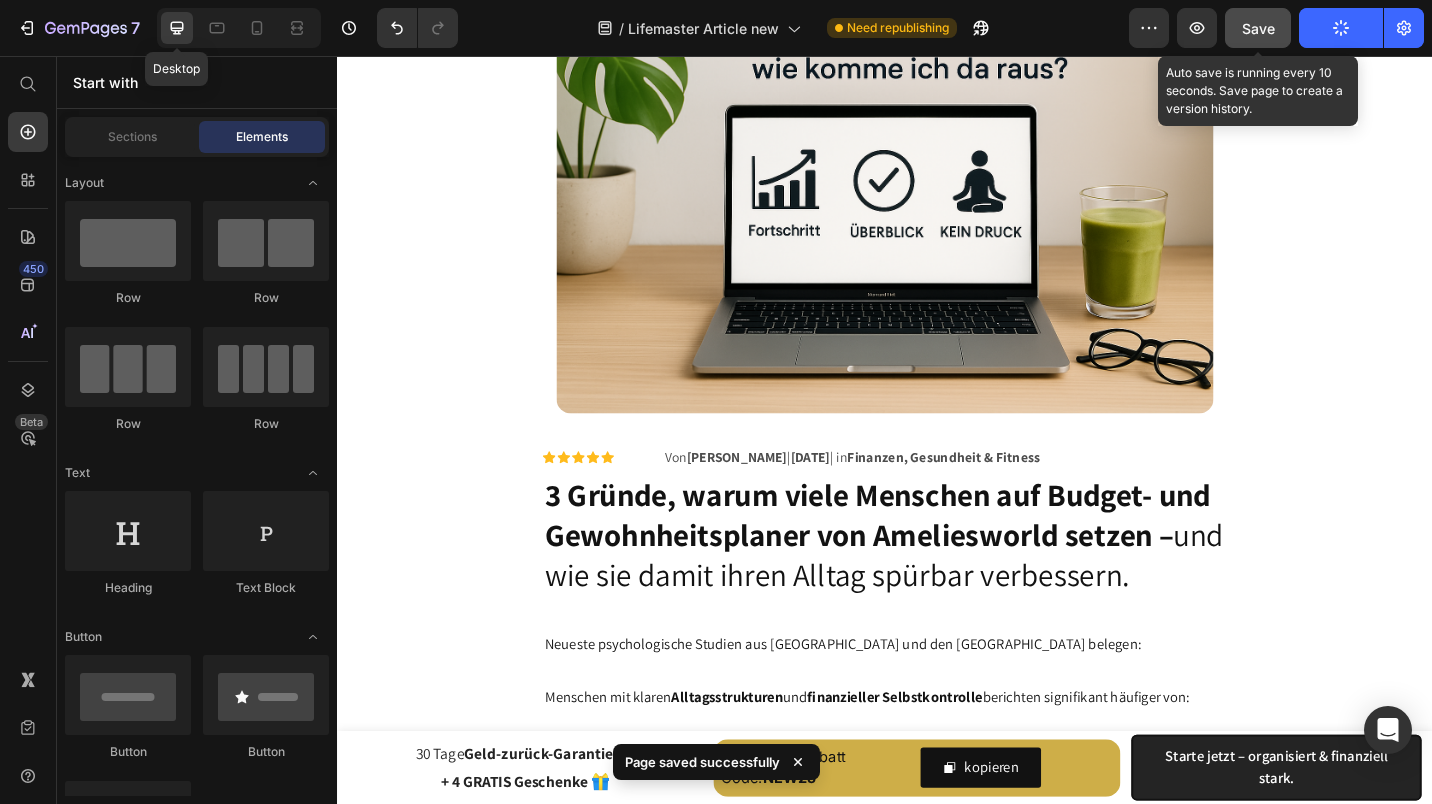 scroll, scrollTop: 236, scrollLeft: 0, axis: vertical 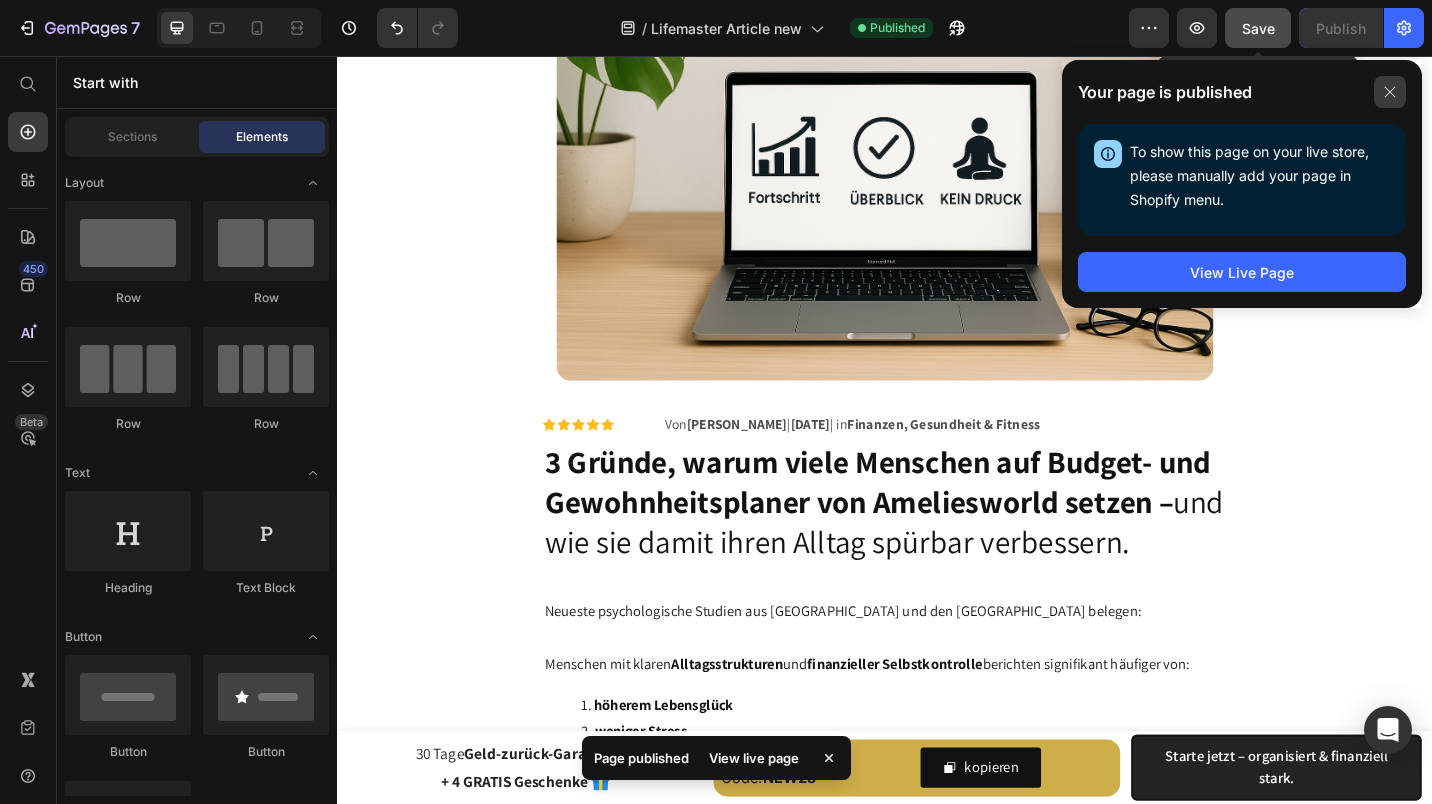 click 